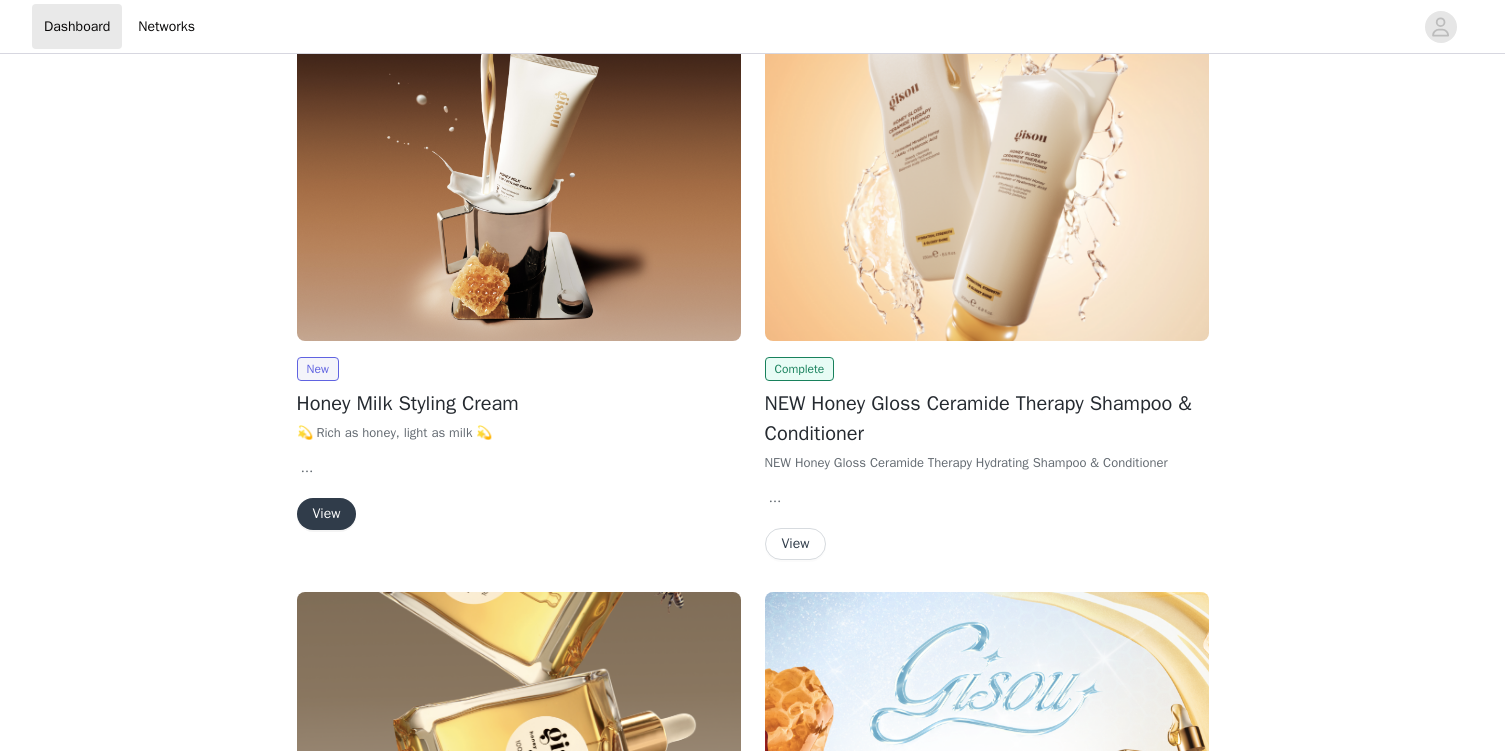 scroll, scrollTop: 321, scrollLeft: 0, axis: vertical 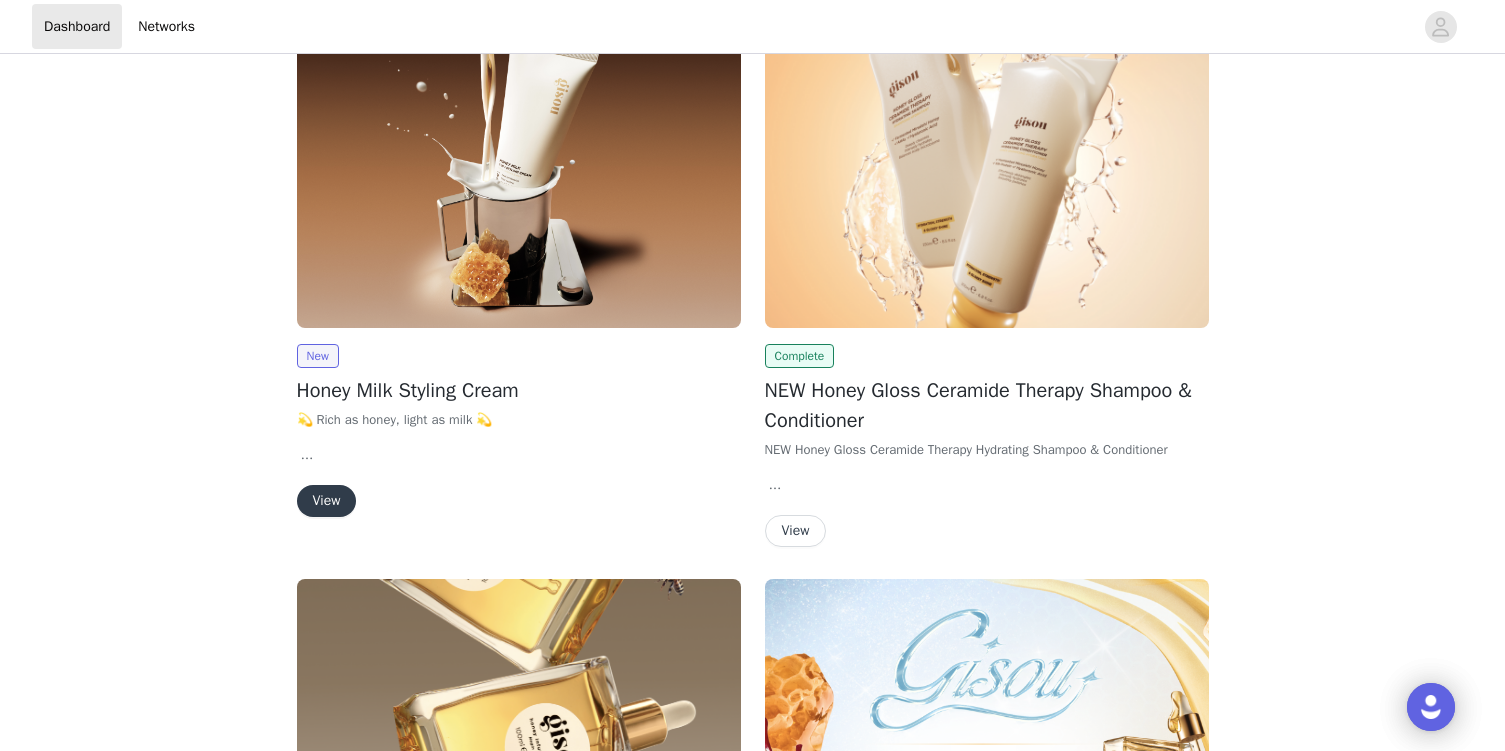 click on "View" at bounding box center [327, 501] 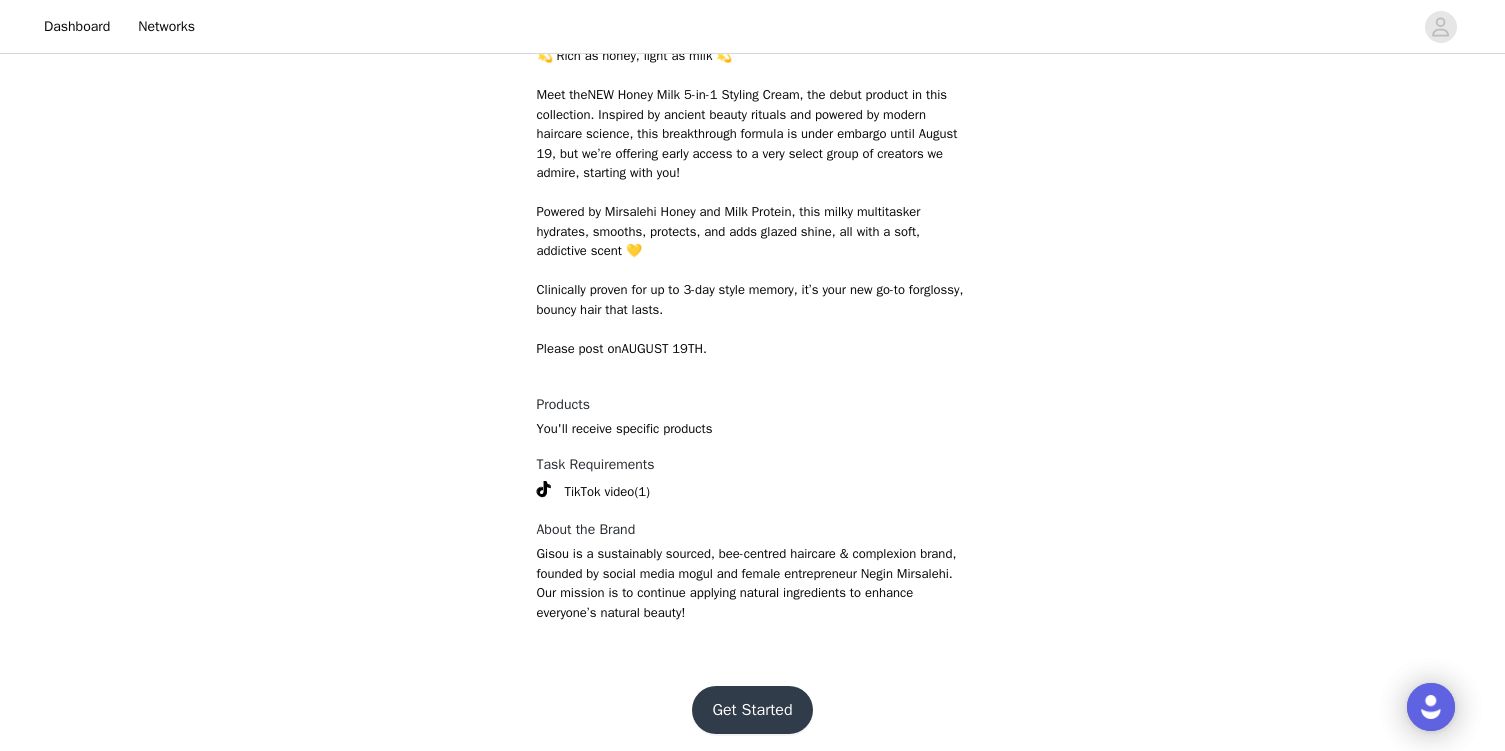 scroll, scrollTop: 606, scrollLeft: 0, axis: vertical 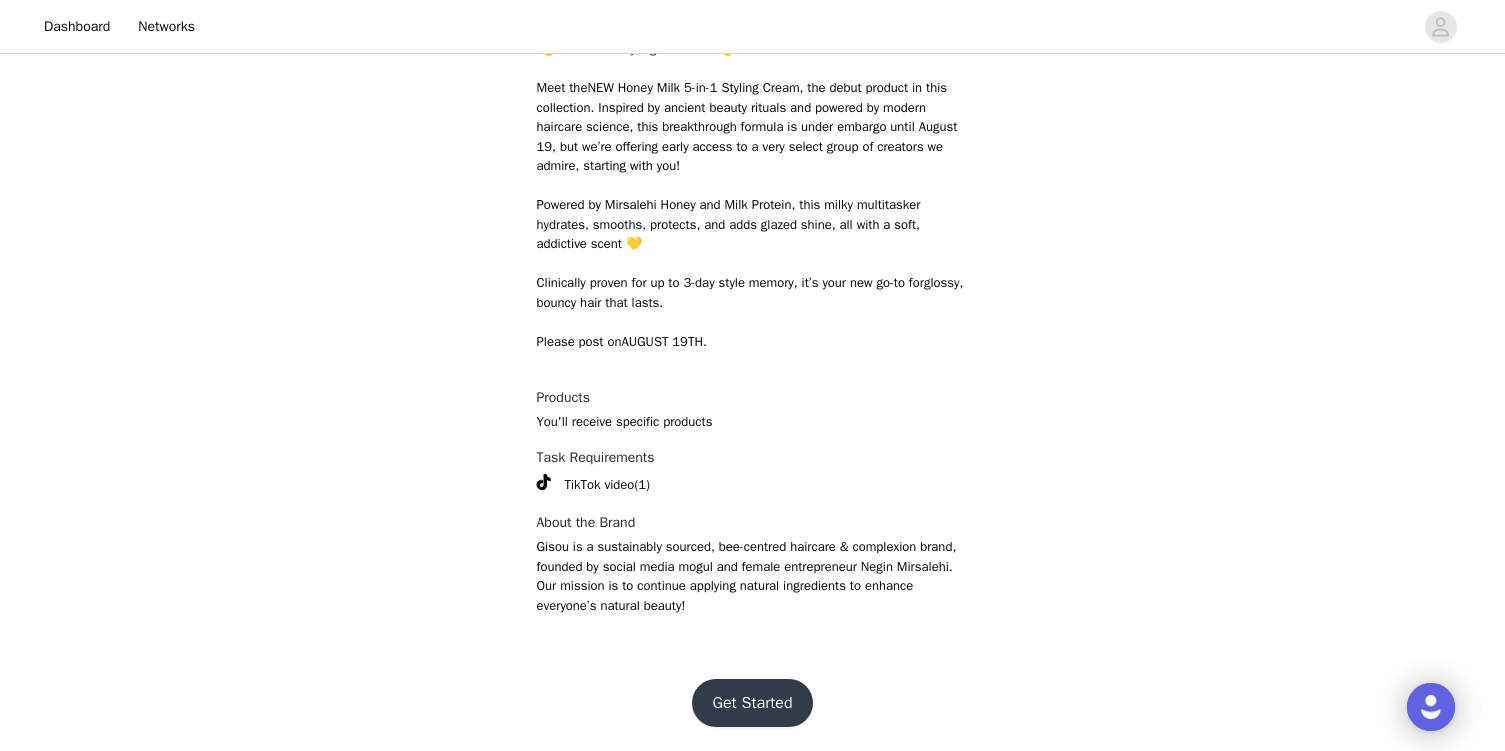 click on "Get Started" at bounding box center [752, 703] 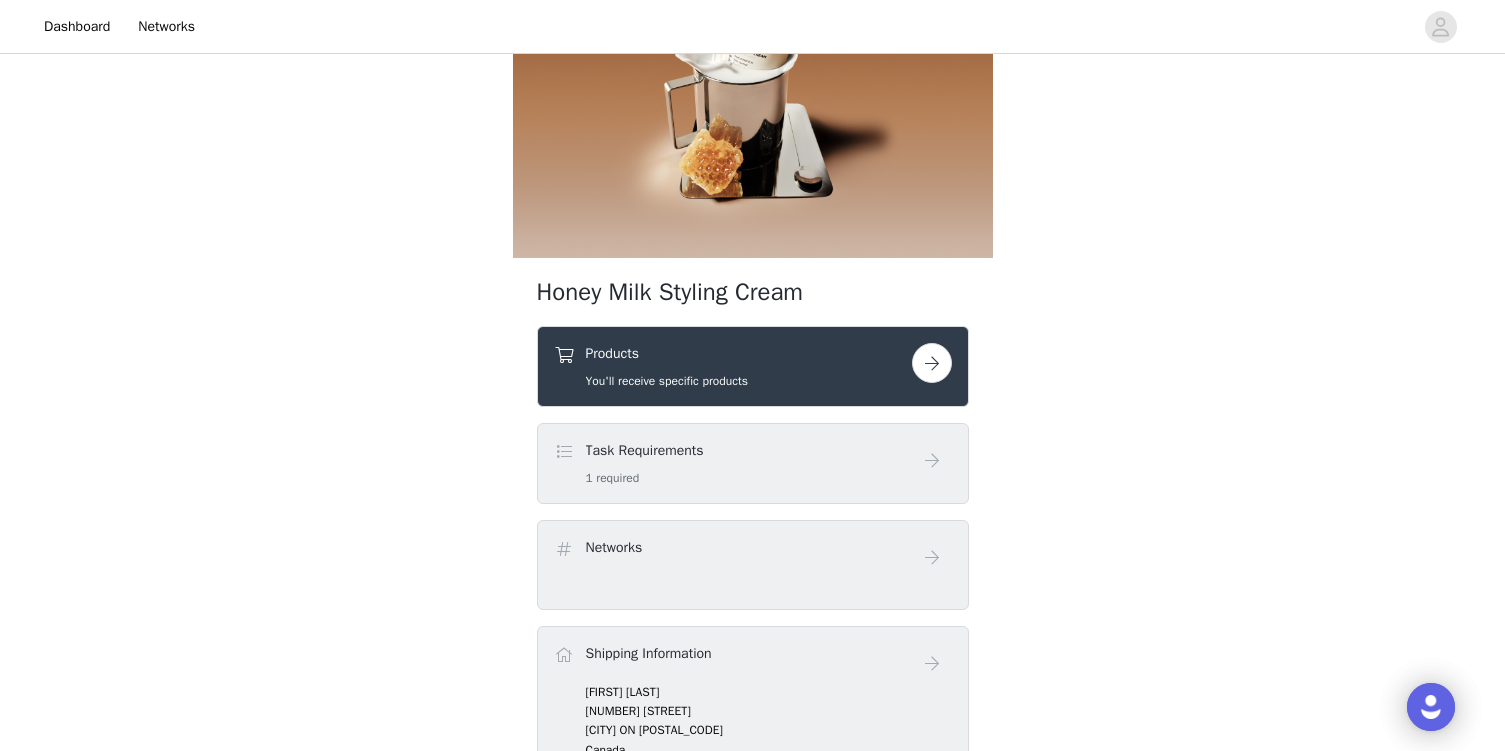scroll, scrollTop: 243, scrollLeft: 0, axis: vertical 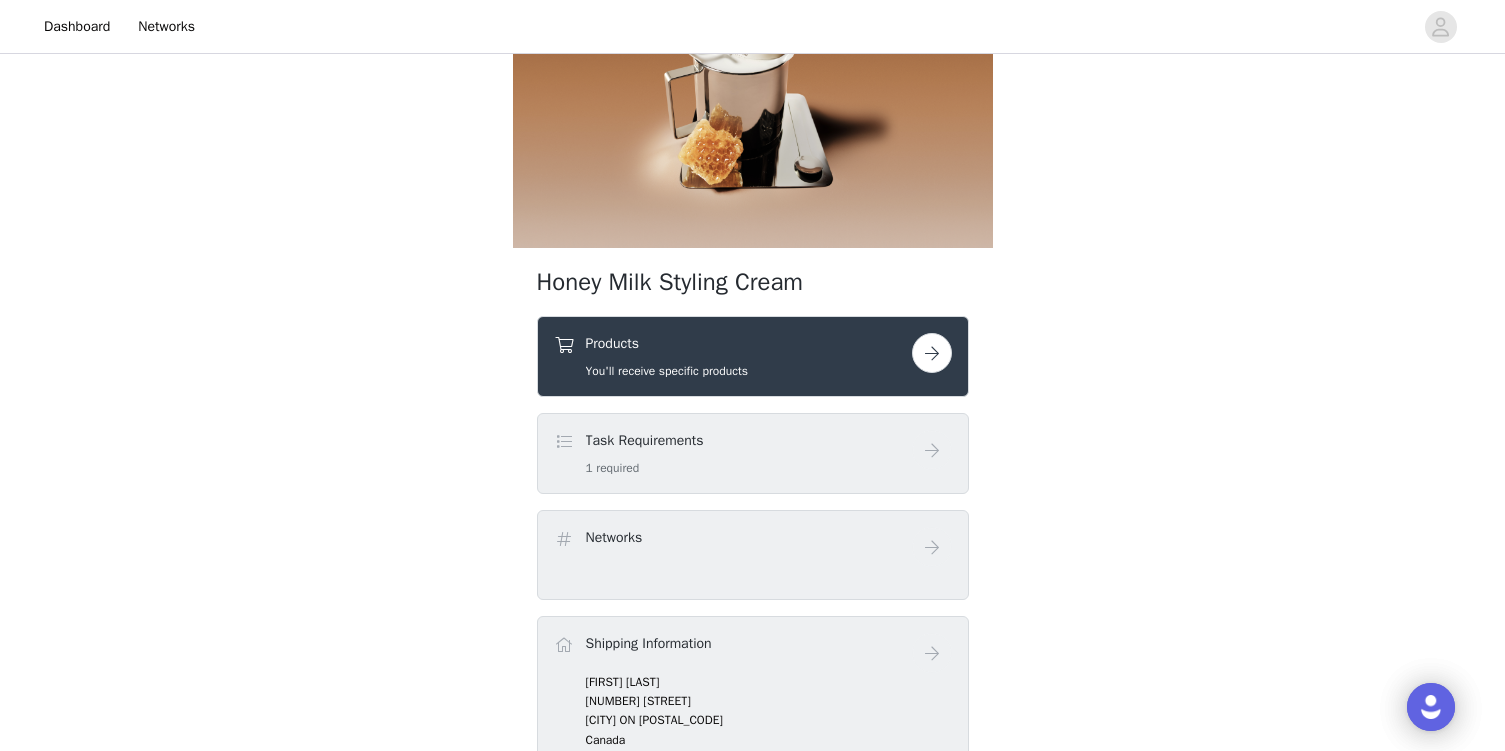 click at bounding box center [932, 353] 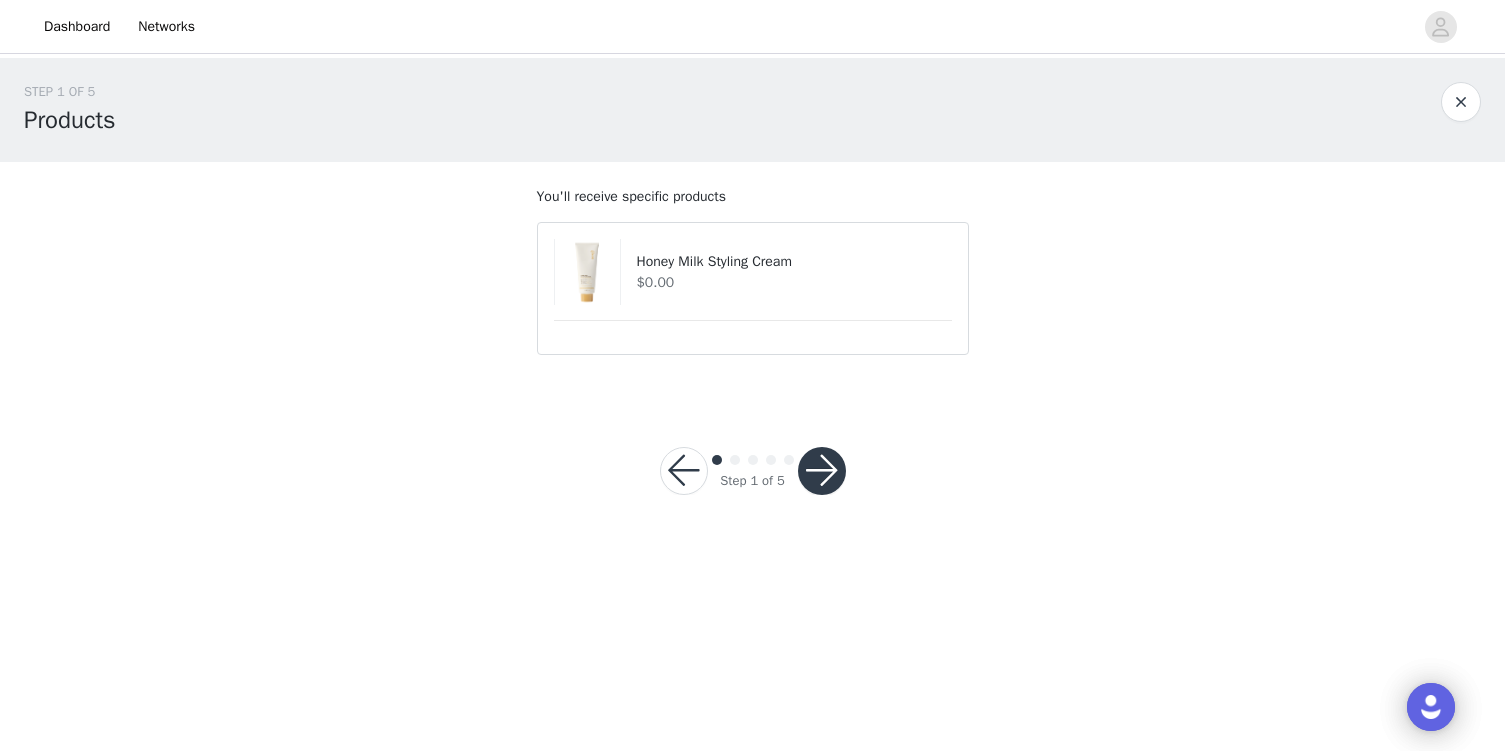 click at bounding box center [822, 471] 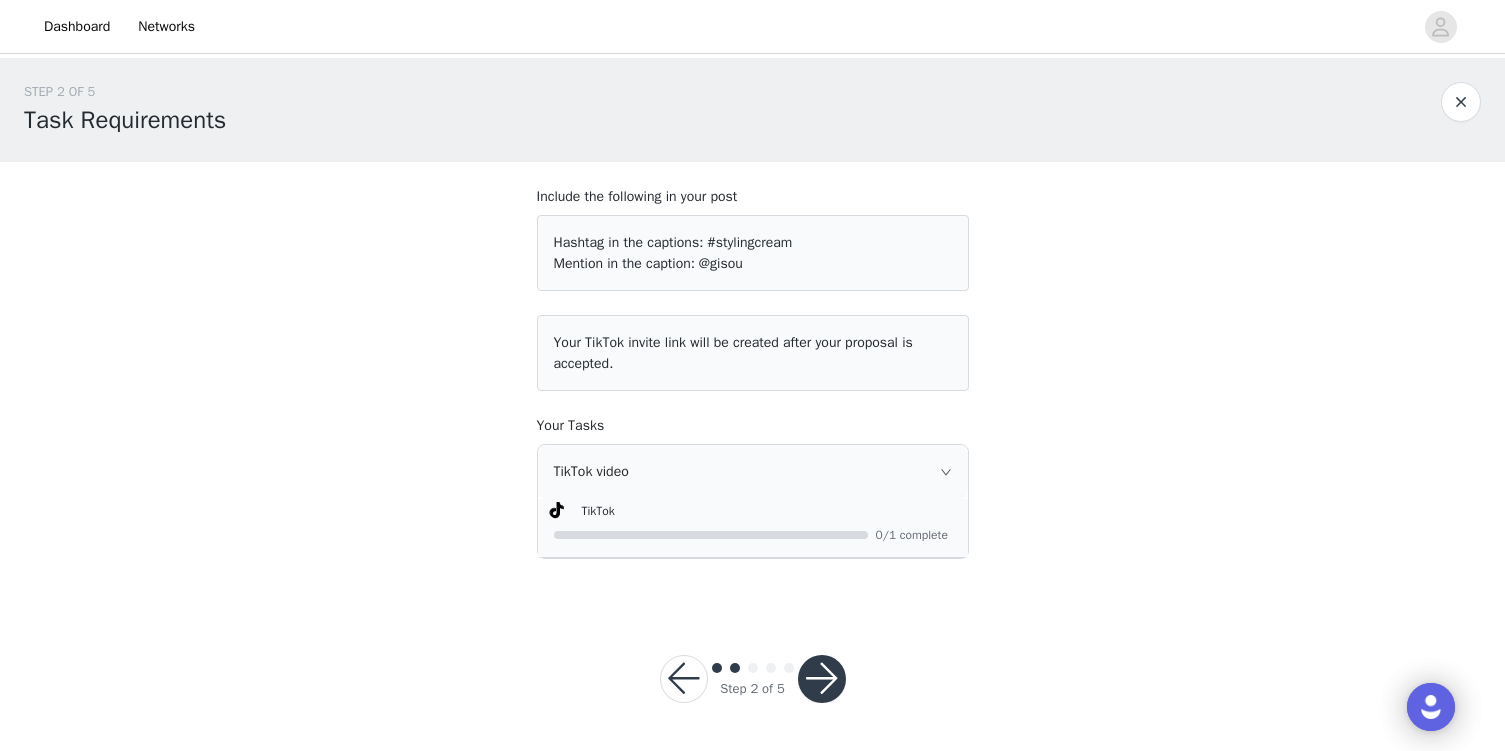 click on "TikTok video" at bounding box center [753, 472] 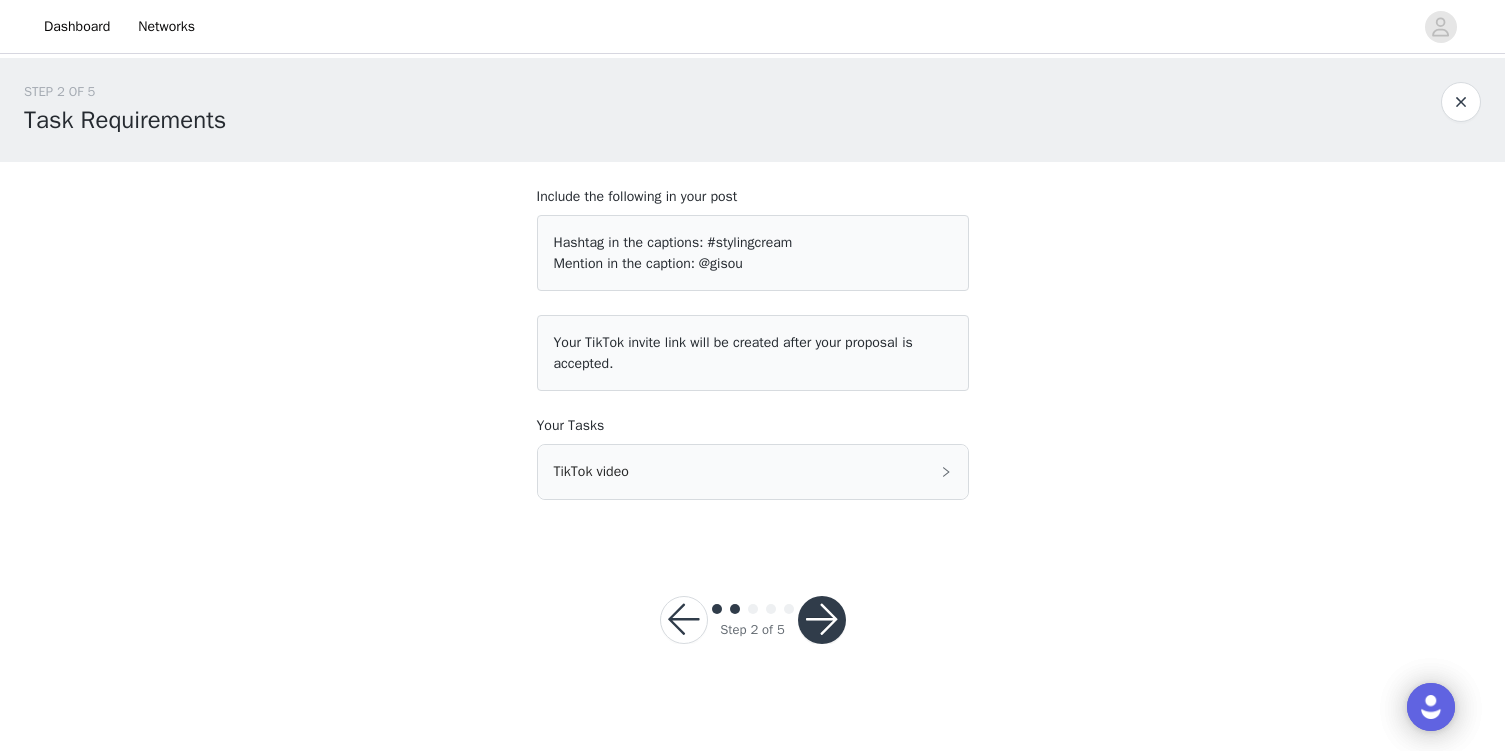 click on "TikTok video     TikTok     0/1 complete" at bounding box center [753, 472] 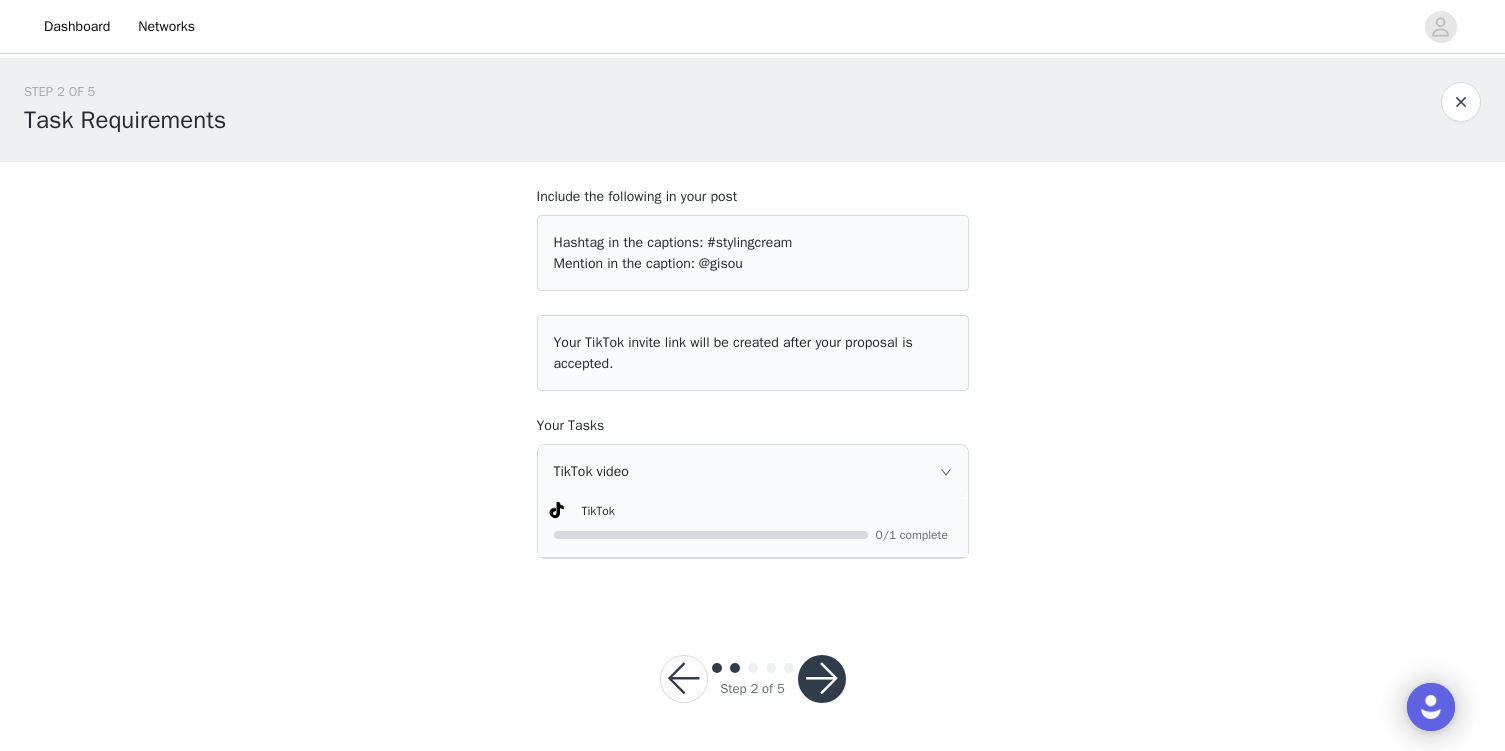 click at bounding box center (822, 679) 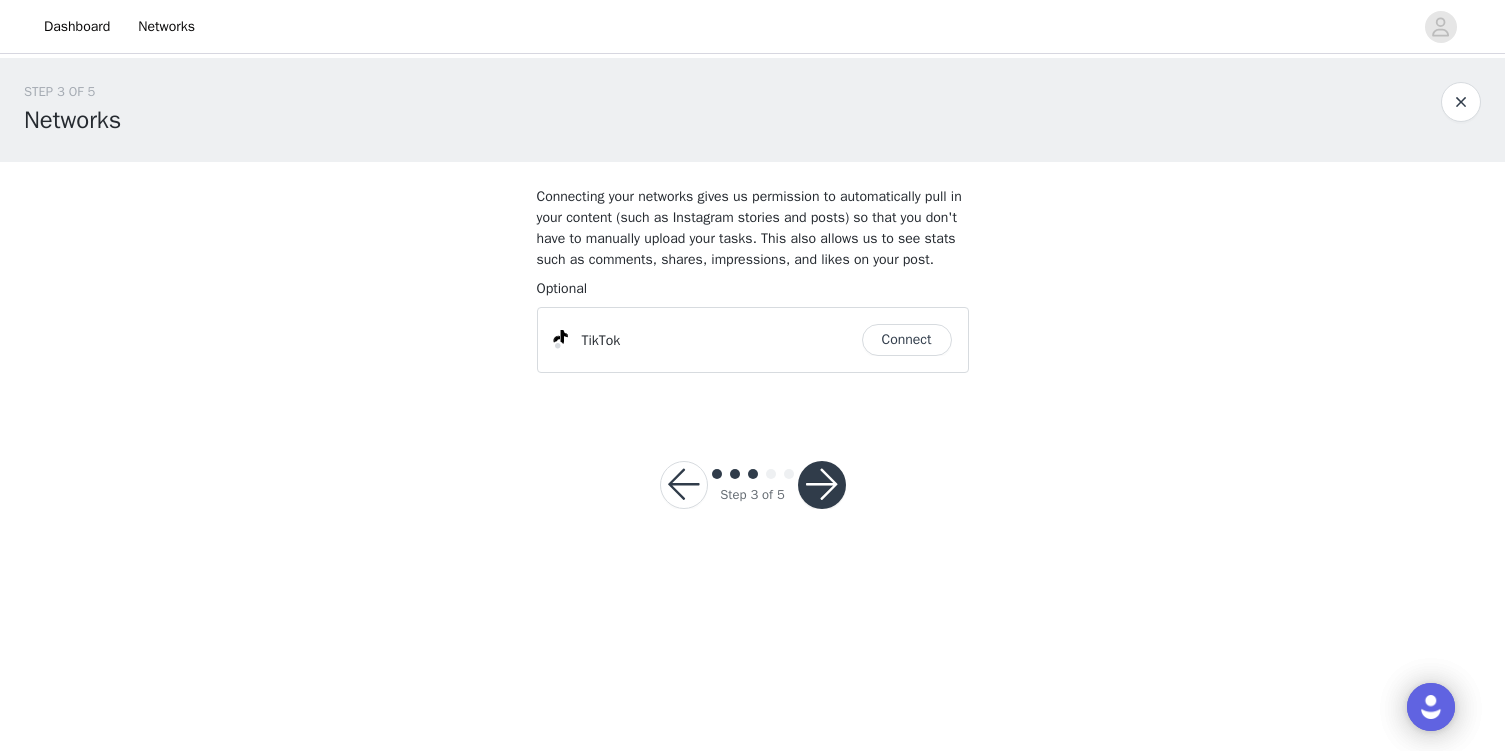 click on "Connect" at bounding box center (907, 340) 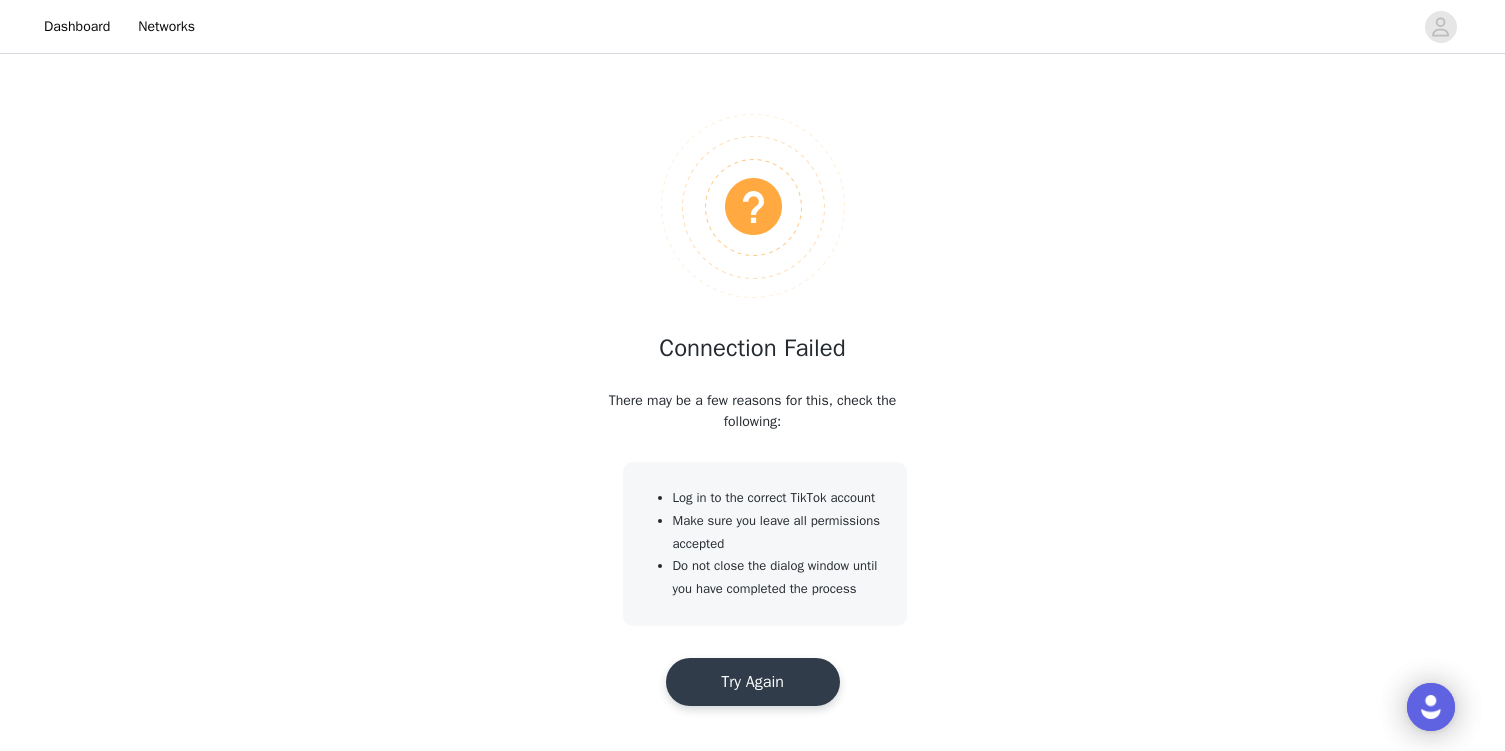 click on "Try Again" at bounding box center [753, 682] 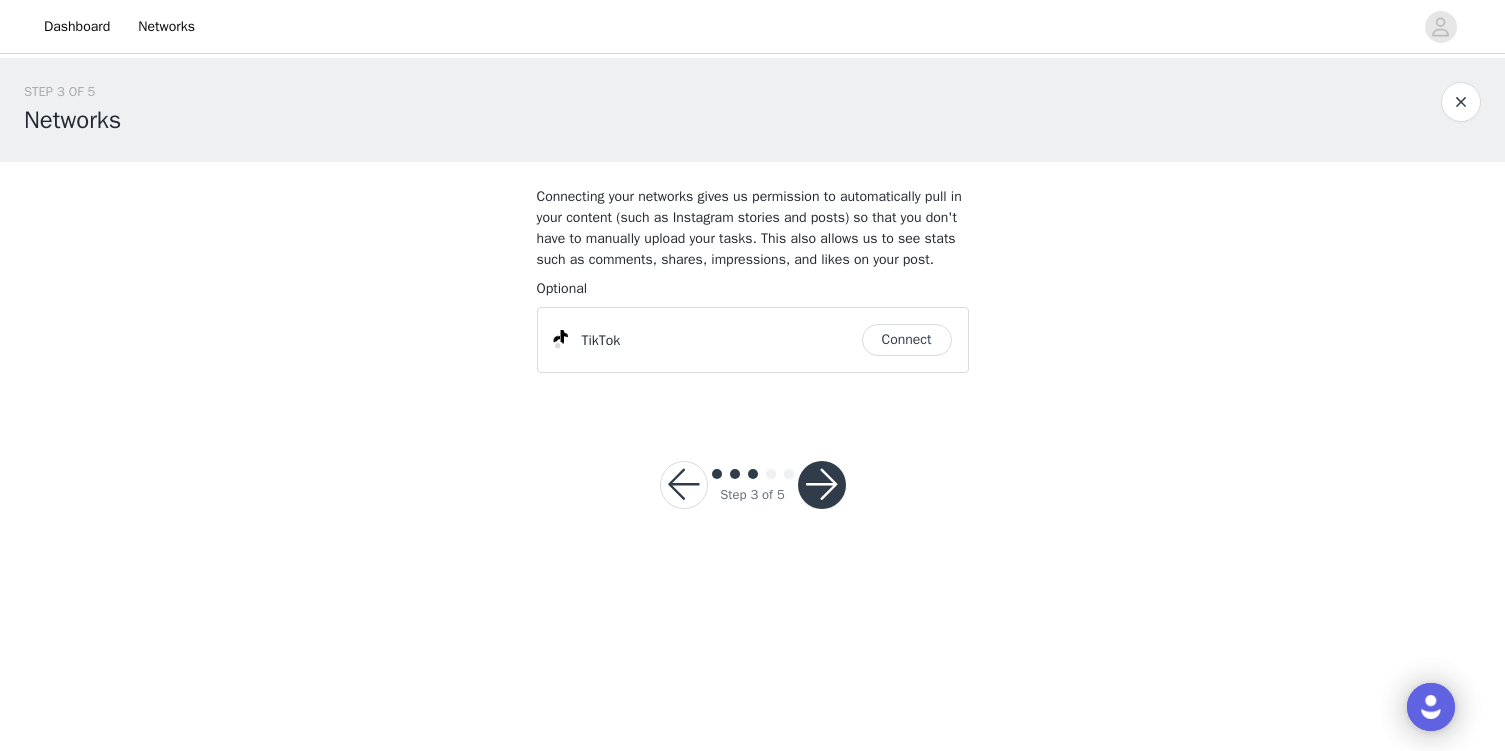 click on "Connect" at bounding box center (907, 340) 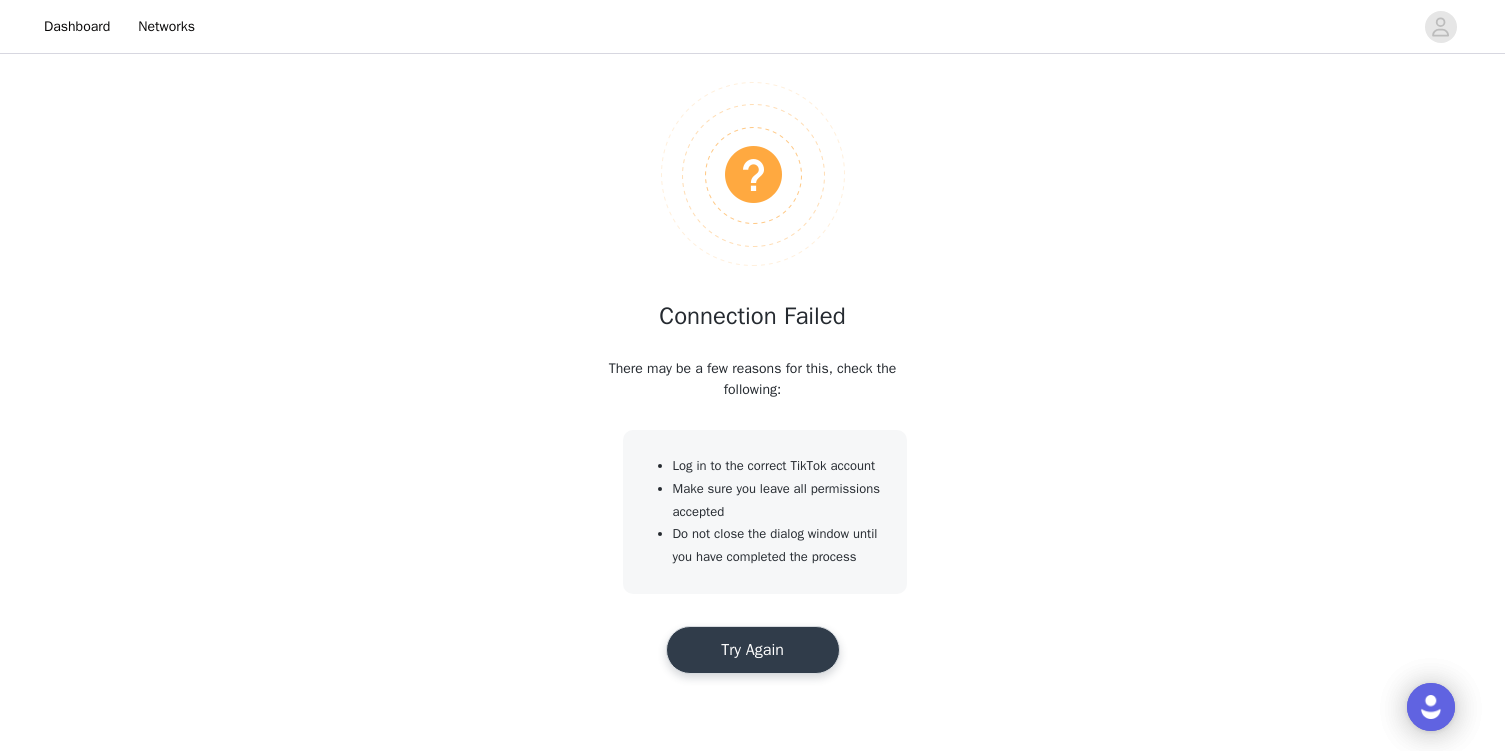 scroll, scrollTop: 34, scrollLeft: 0, axis: vertical 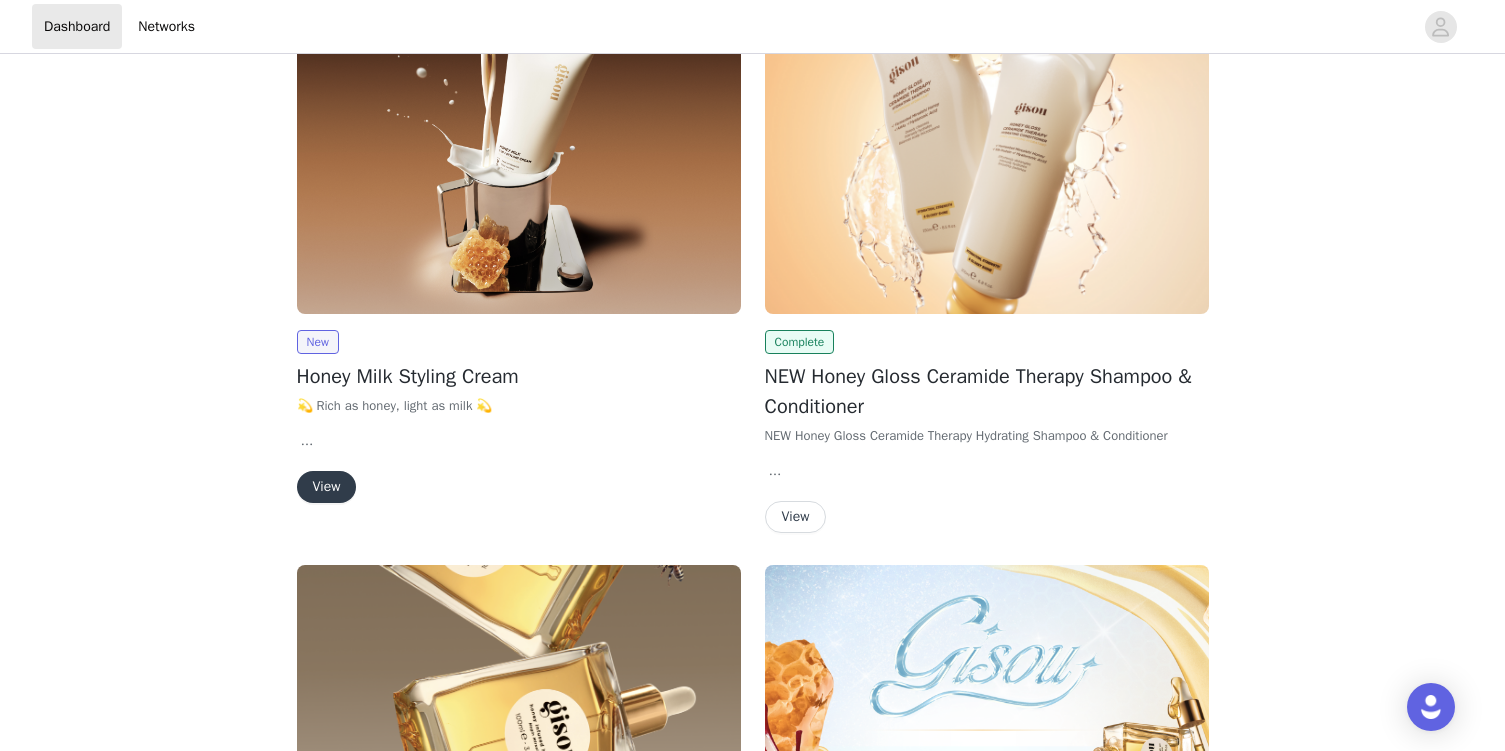 click on "View" at bounding box center [327, 487] 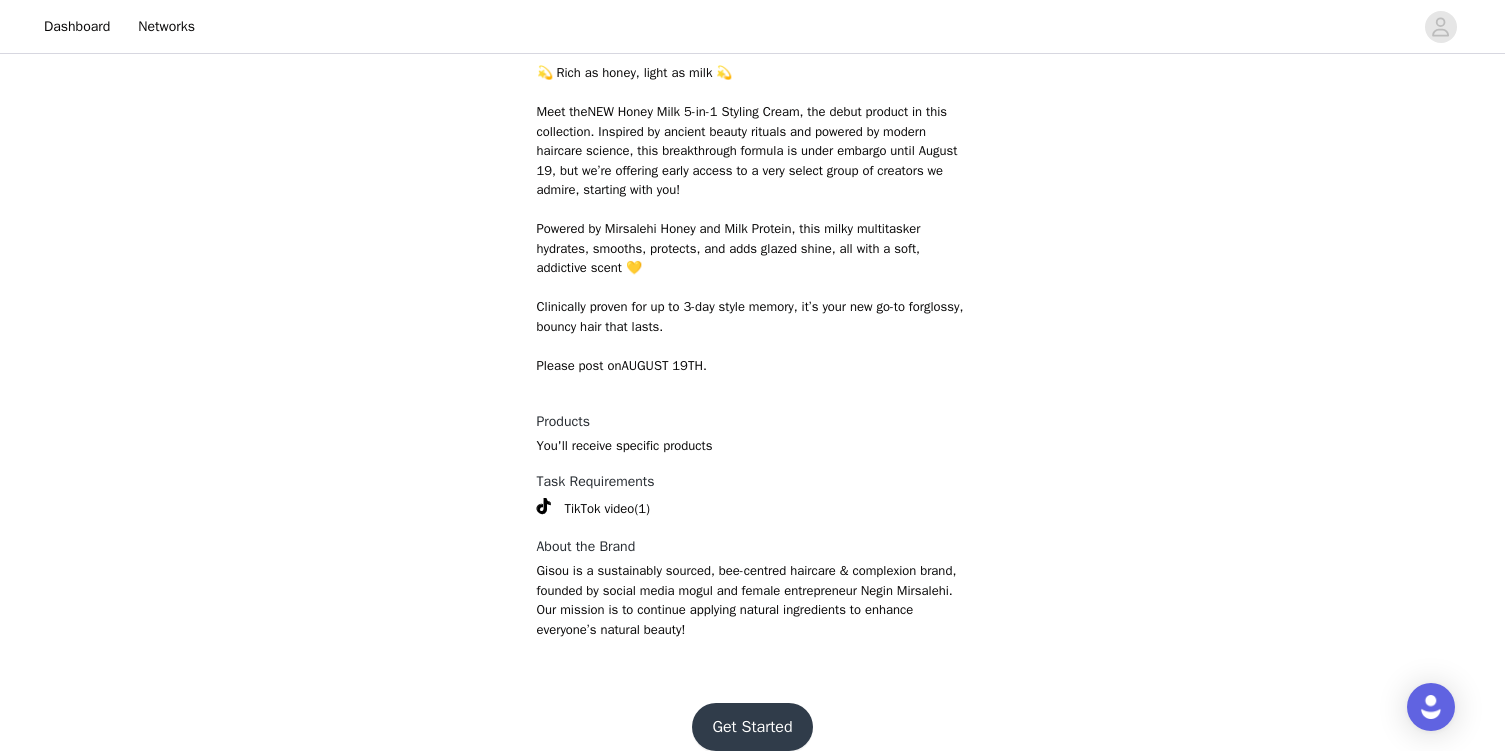 scroll, scrollTop: 606, scrollLeft: 0, axis: vertical 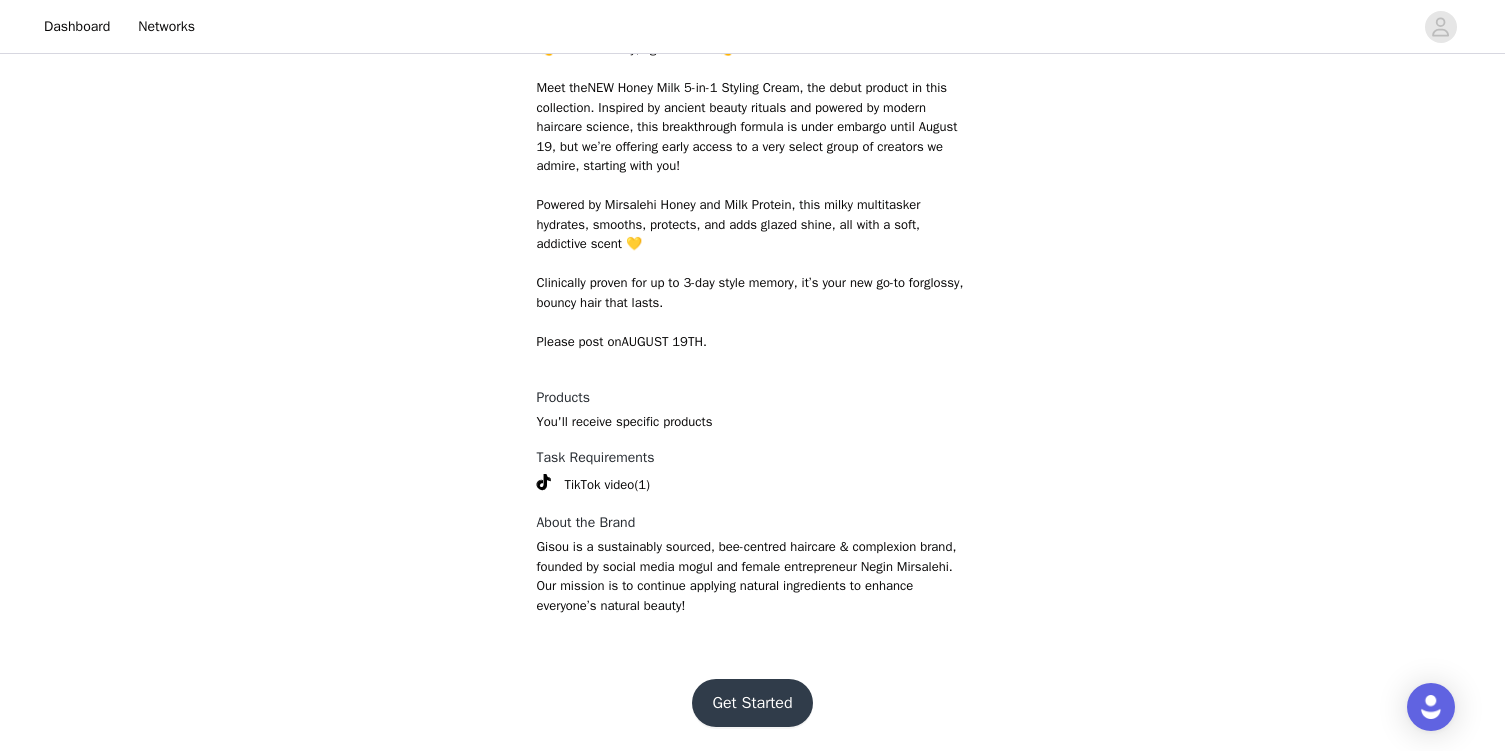 click on "Get Started" at bounding box center (752, 703) 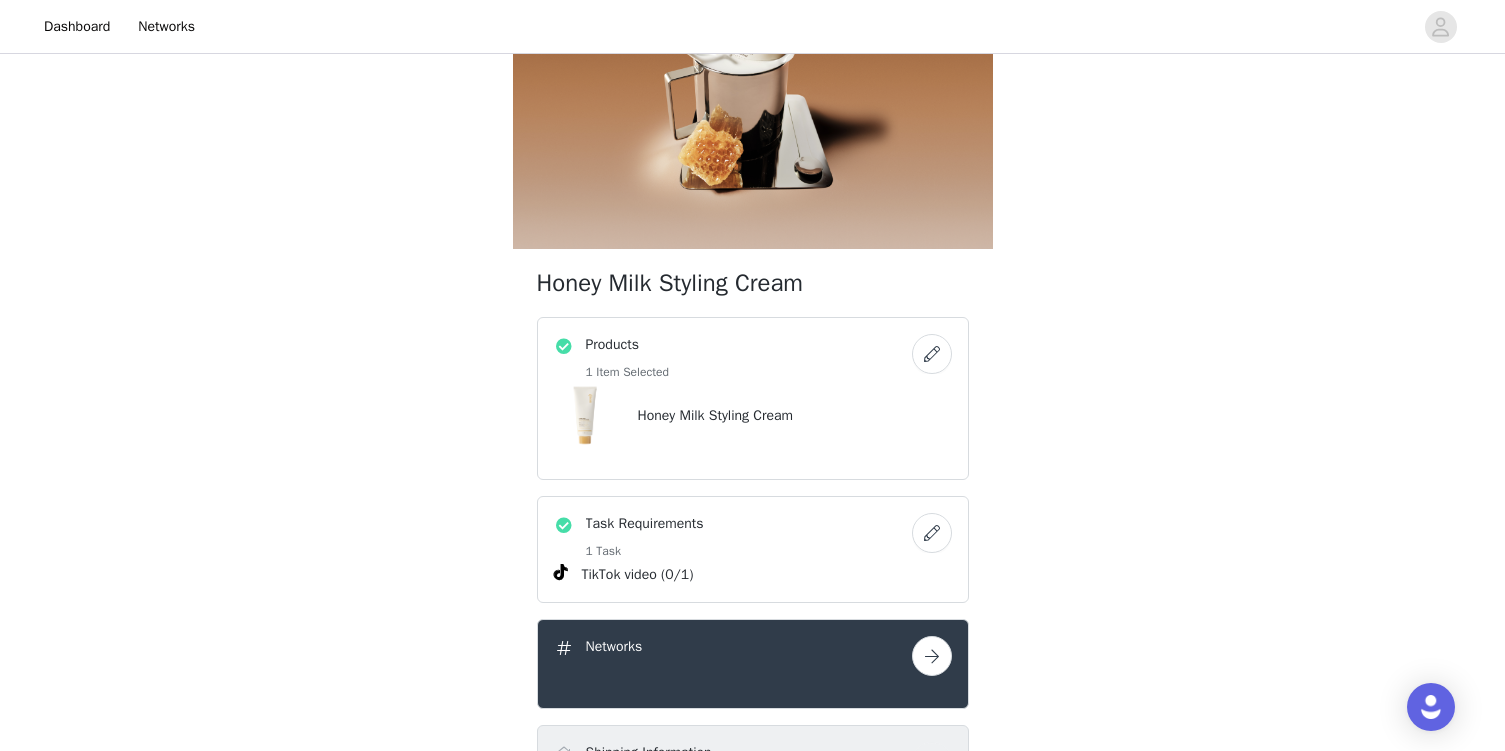 scroll, scrollTop: 274, scrollLeft: 0, axis: vertical 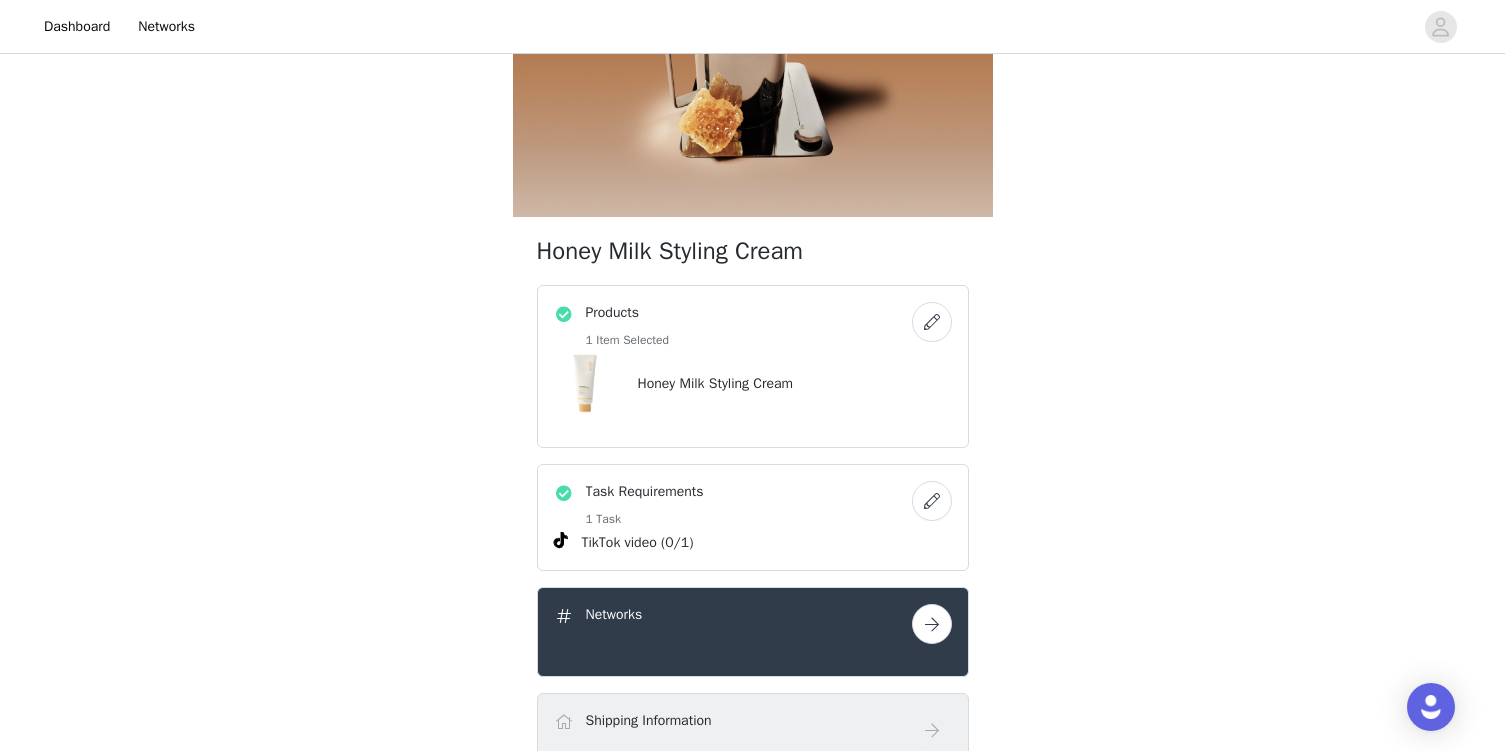 click at bounding box center (932, 501) 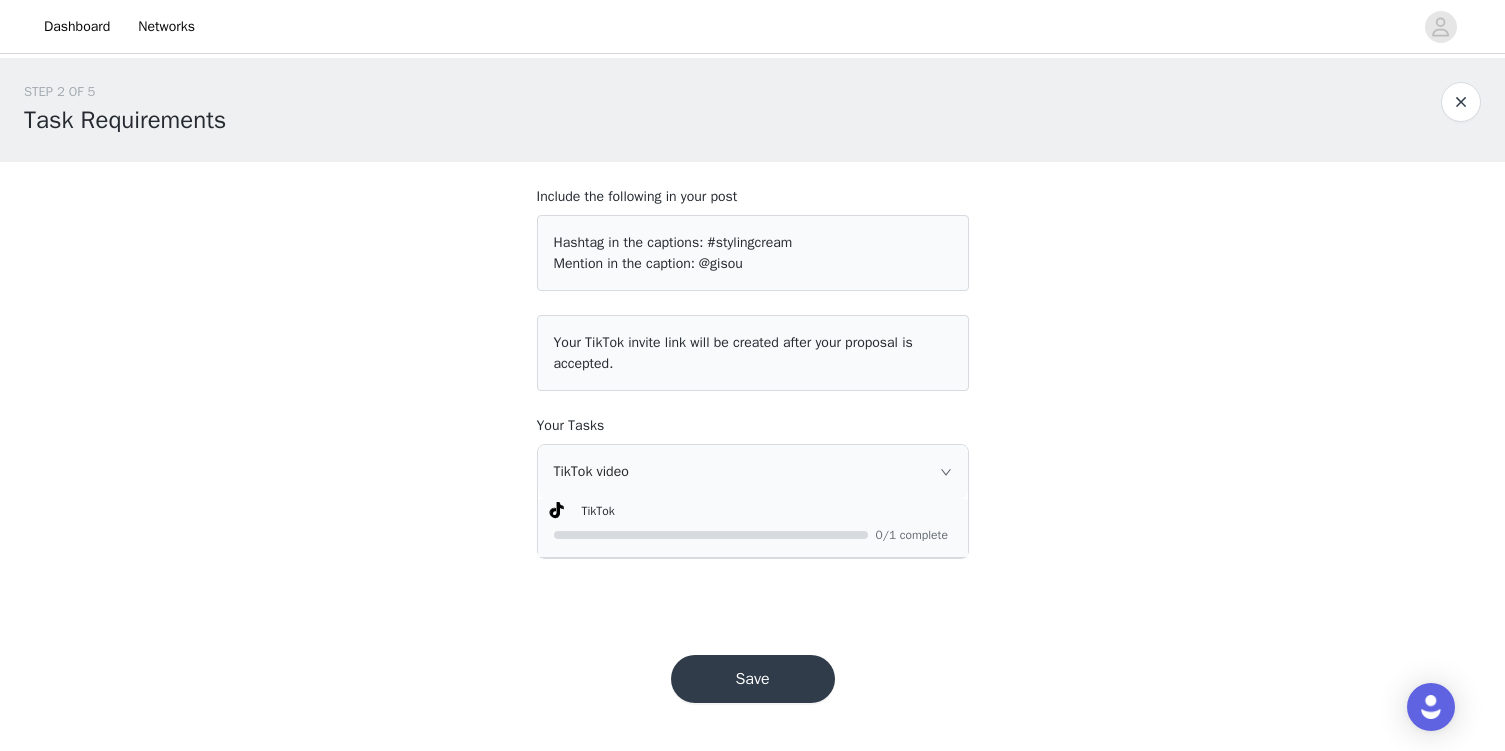 click 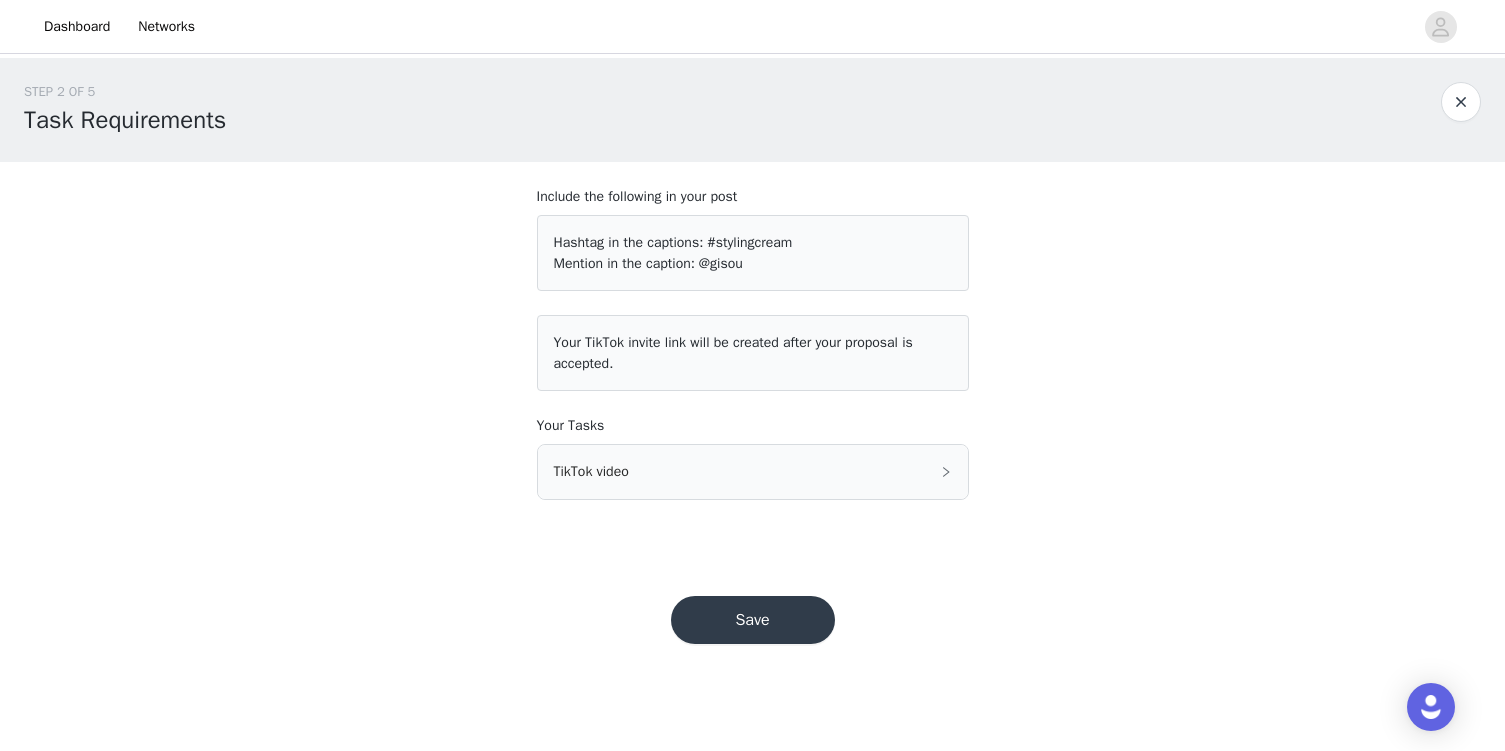 click on "TikTok video" at bounding box center (753, 472) 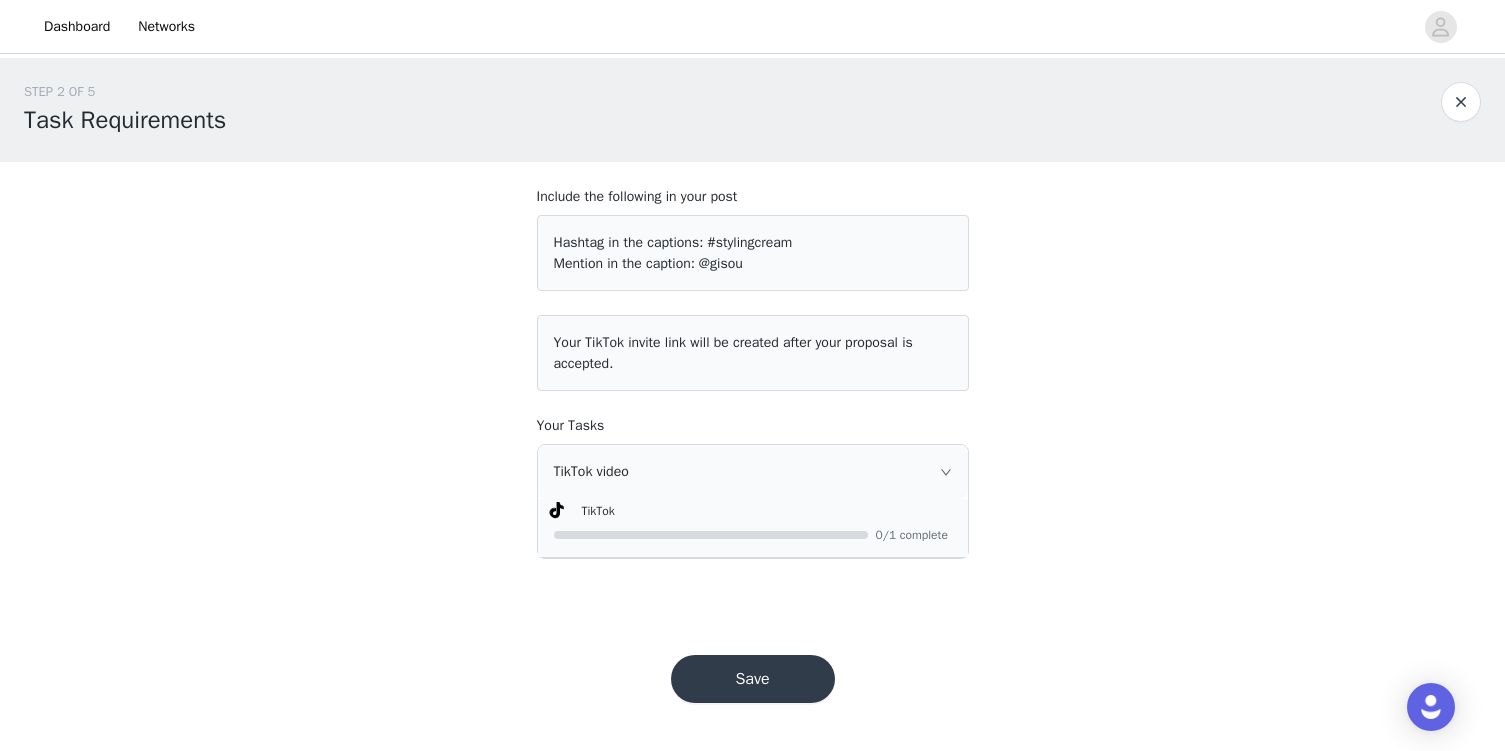 click on "Save" at bounding box center [753, 679] 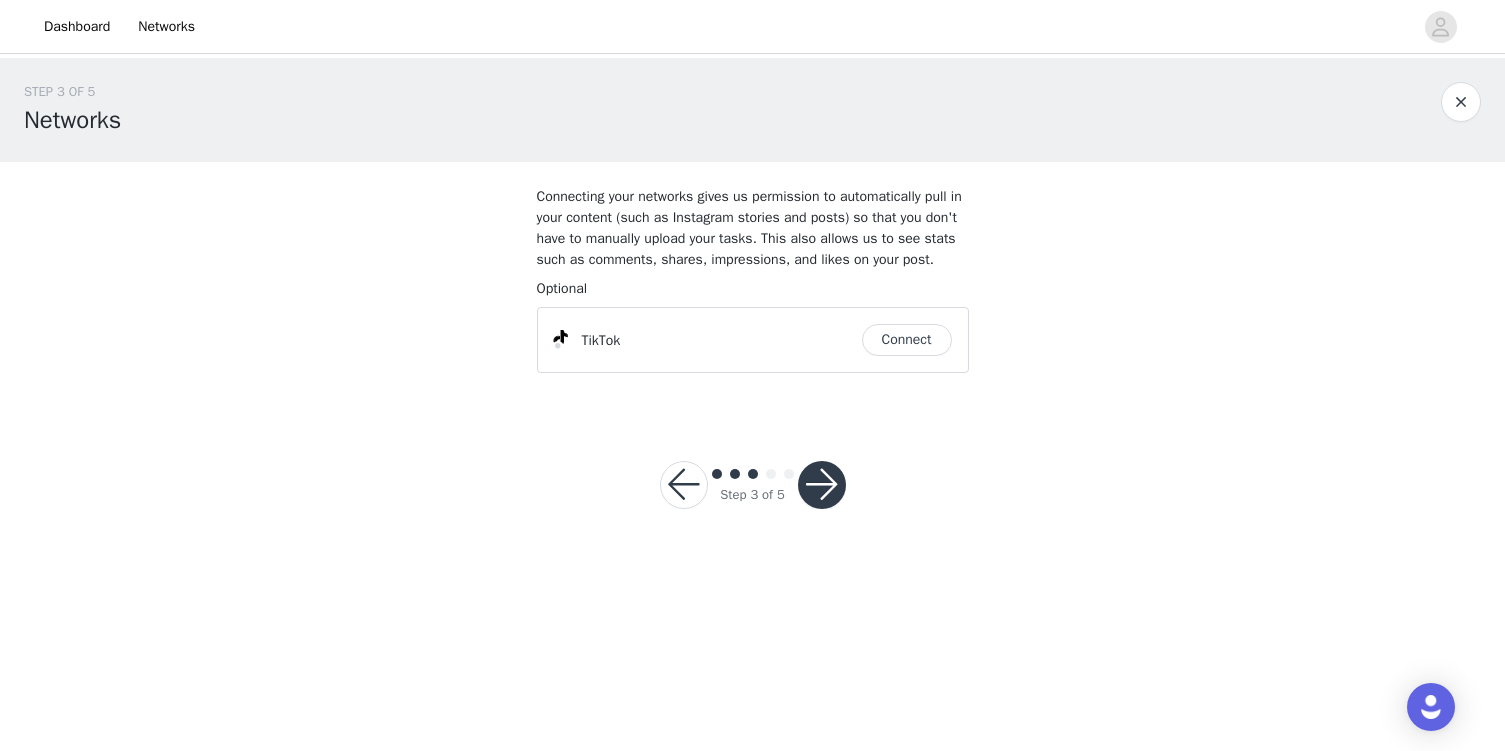click on "Connect" at bounding box center [907, 340] 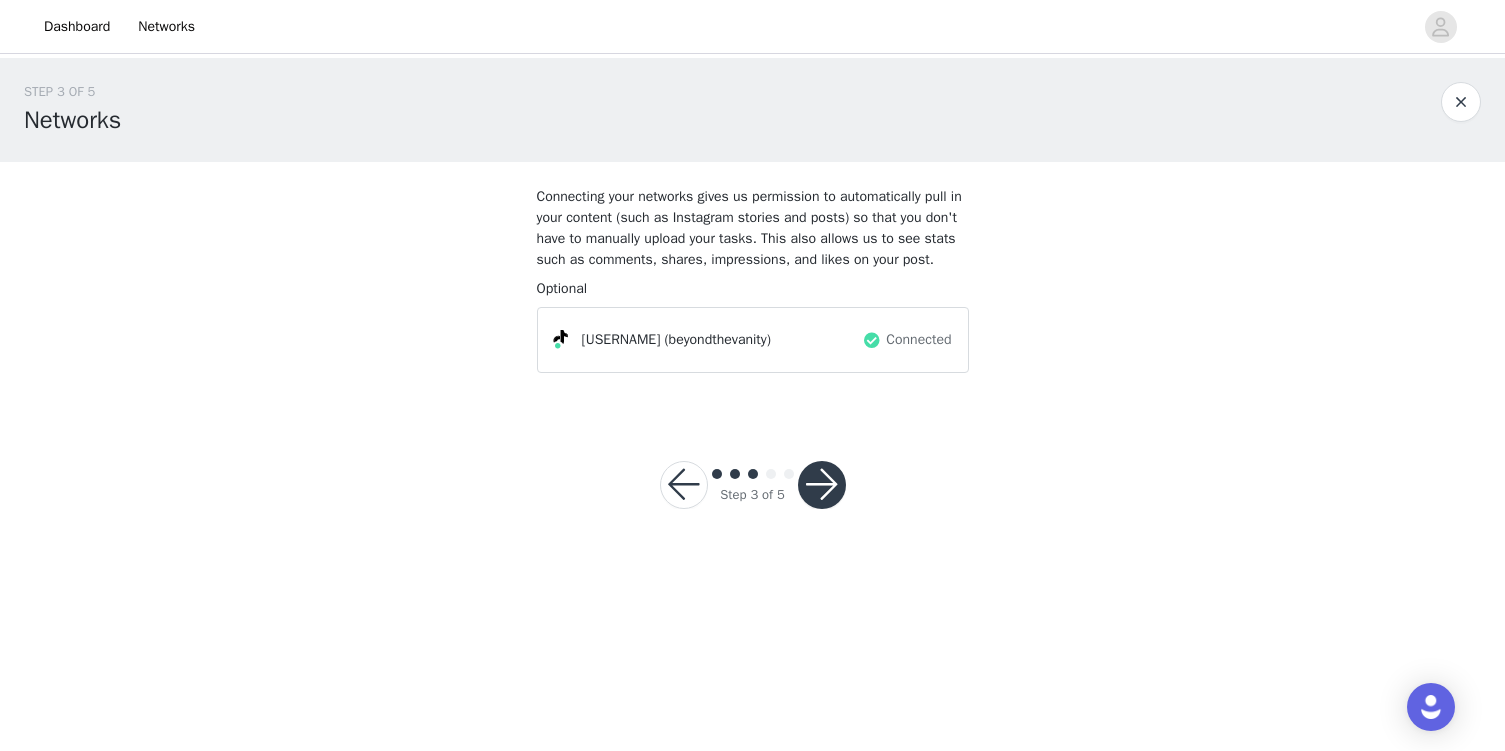 click at bounding box center (822, 485) 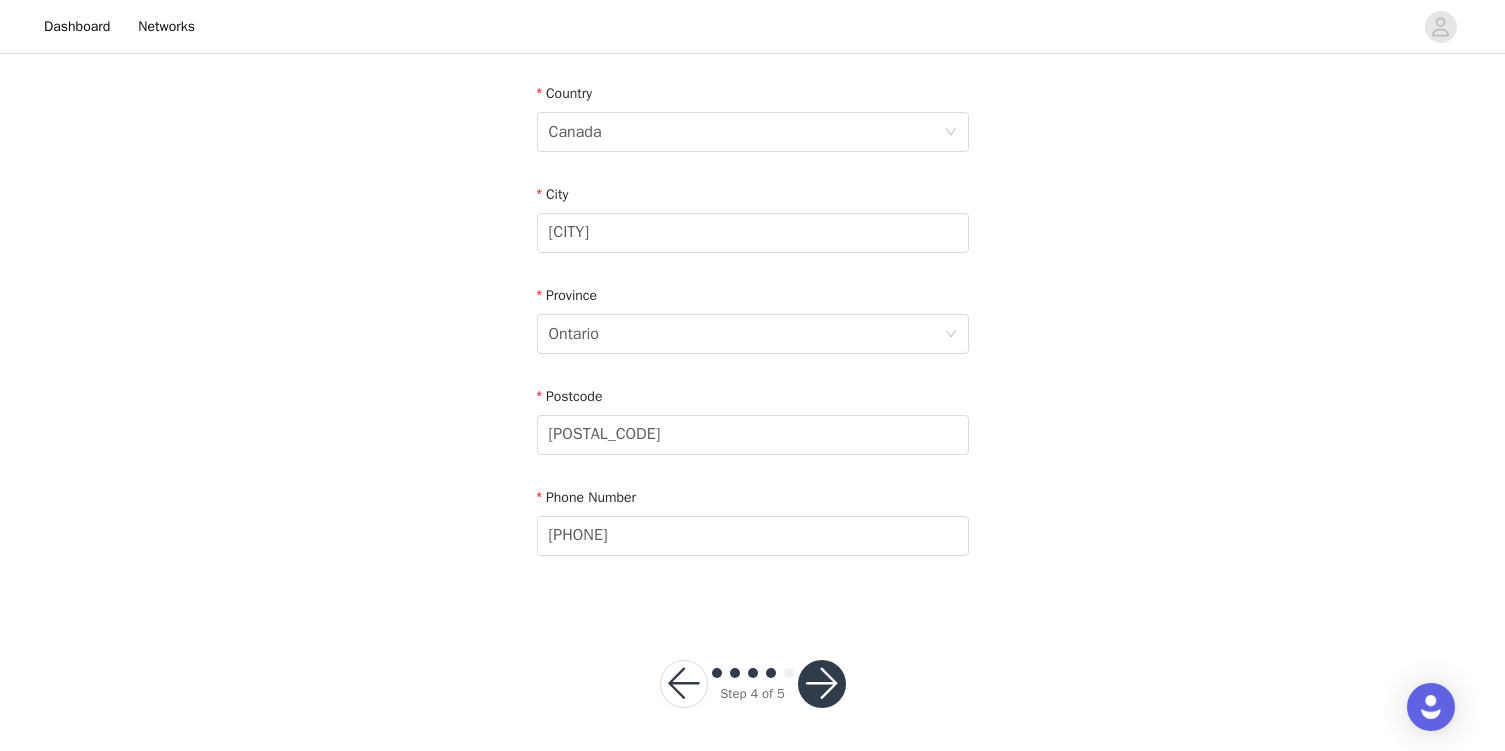 scroll, scrollTop: 612, scrollLeft: 0, axis: vertical 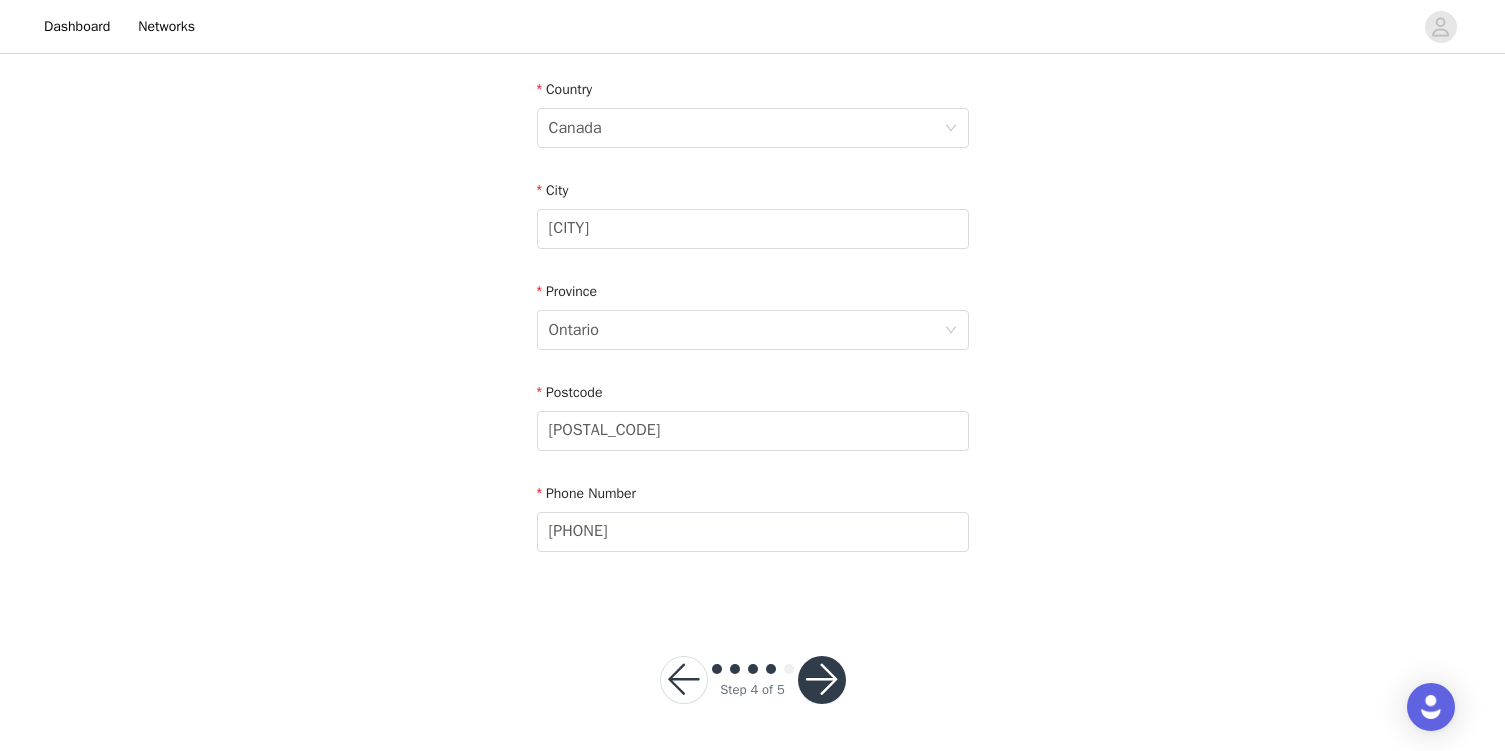 click at bounding box center (822, 680) 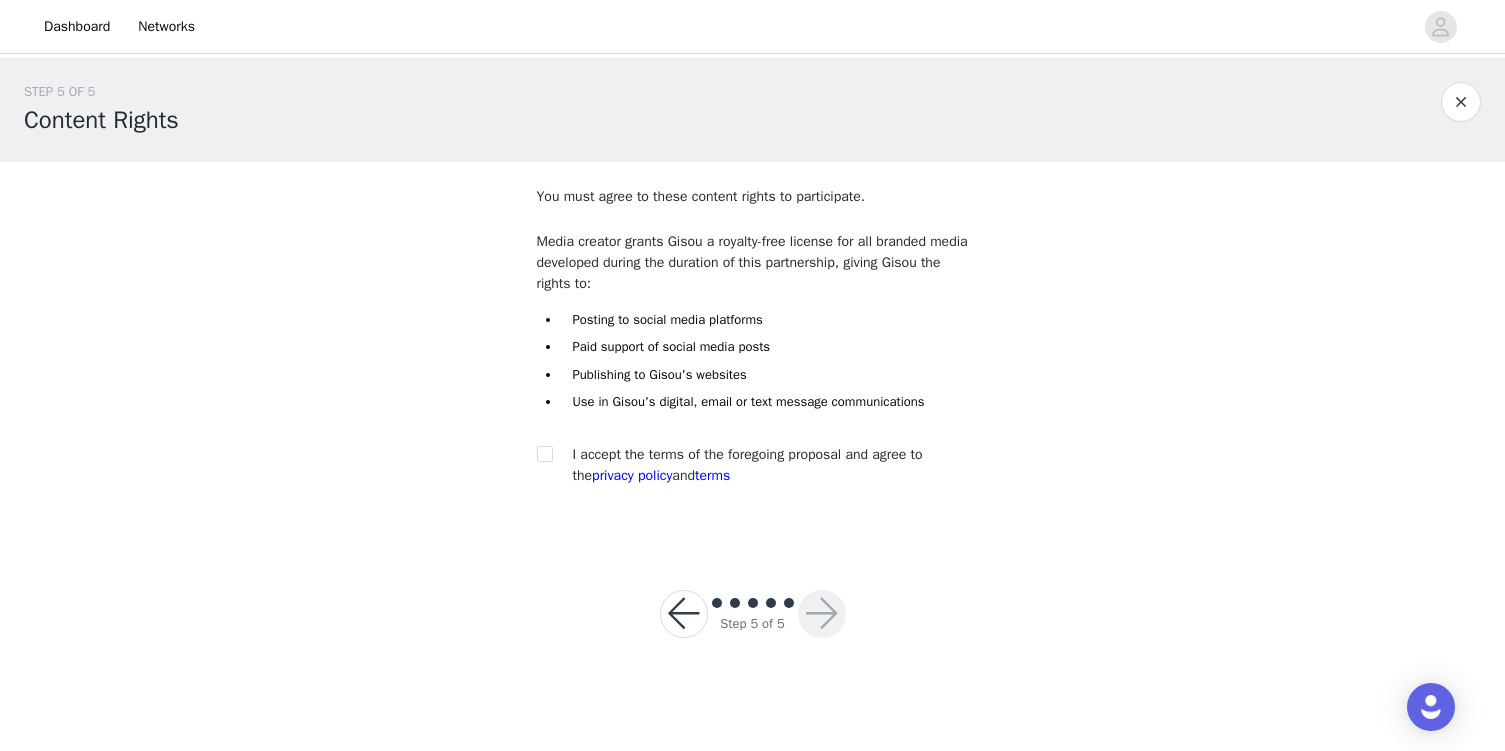 click on "You must agree to these content rights to participate.       Media creator grants Gisou a royalty-free license for all branded media developed during the duration of this partnership, giving Gisou the rights to:   Posting to social media platforms Paid support of social media posts Publishing to Gisou's websites Use in Gisou's digital, email or text message communications
I accept the terms of the foregoing proposal and agree to the
privacy policy
and
terms" at bounding box center [753, 352] 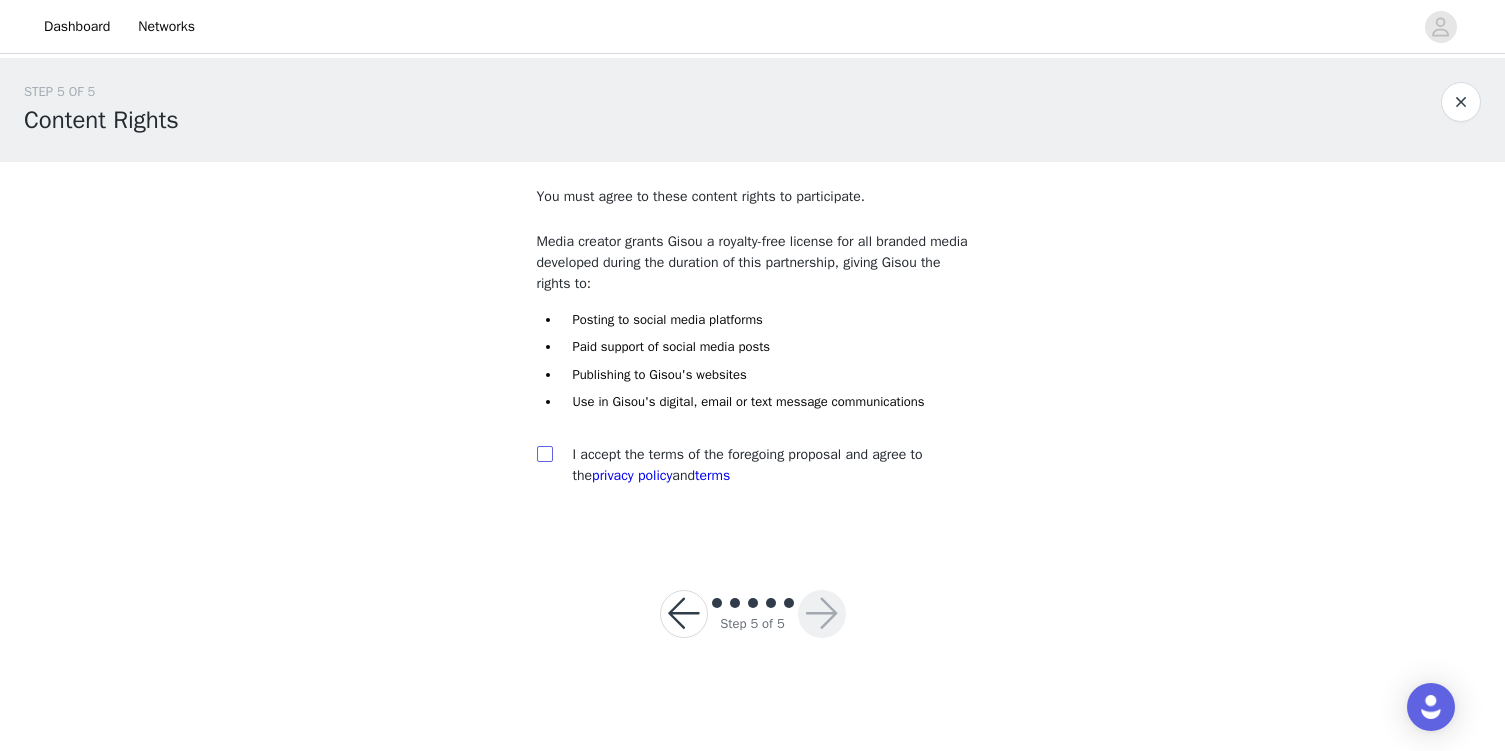click at bounding box center [544, 453] 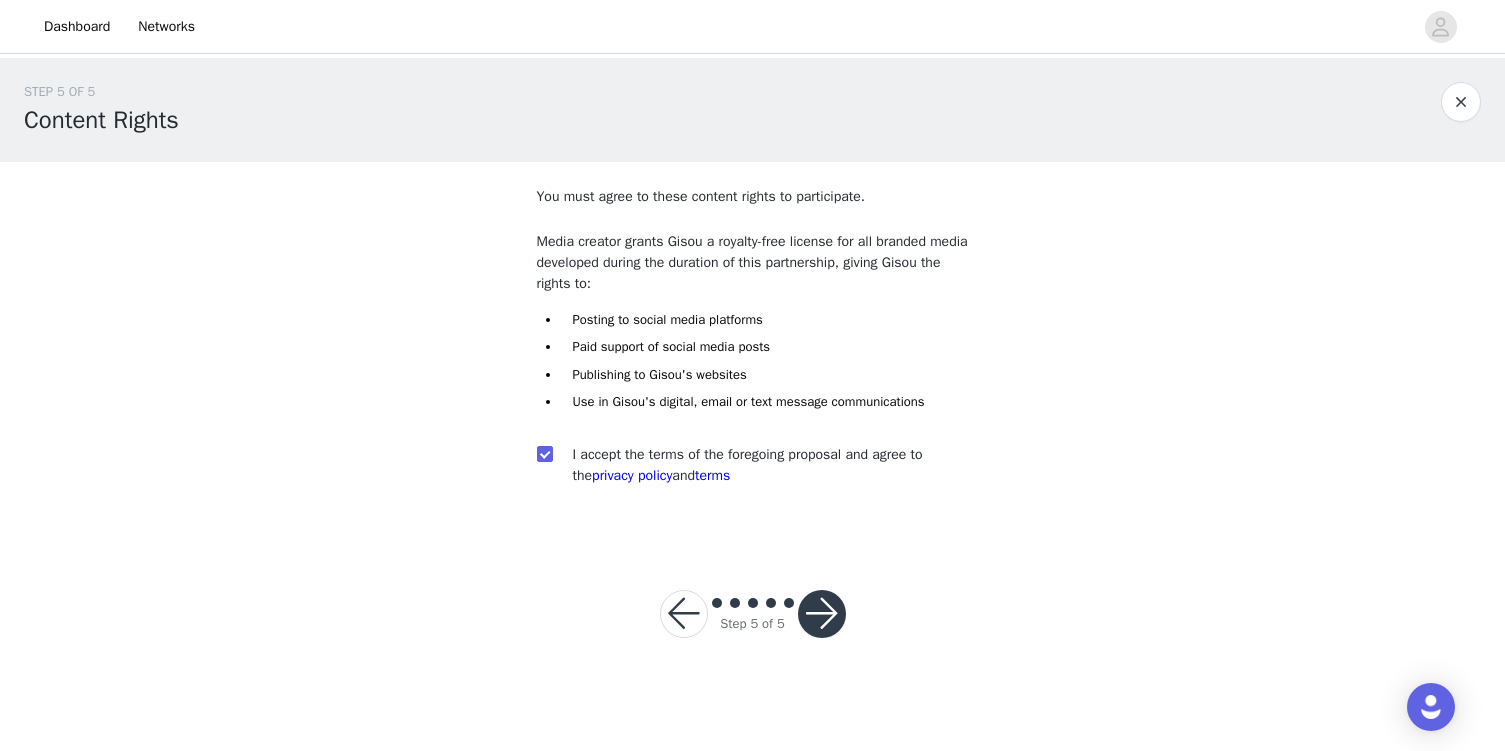 click at bounding box center (822, 614) 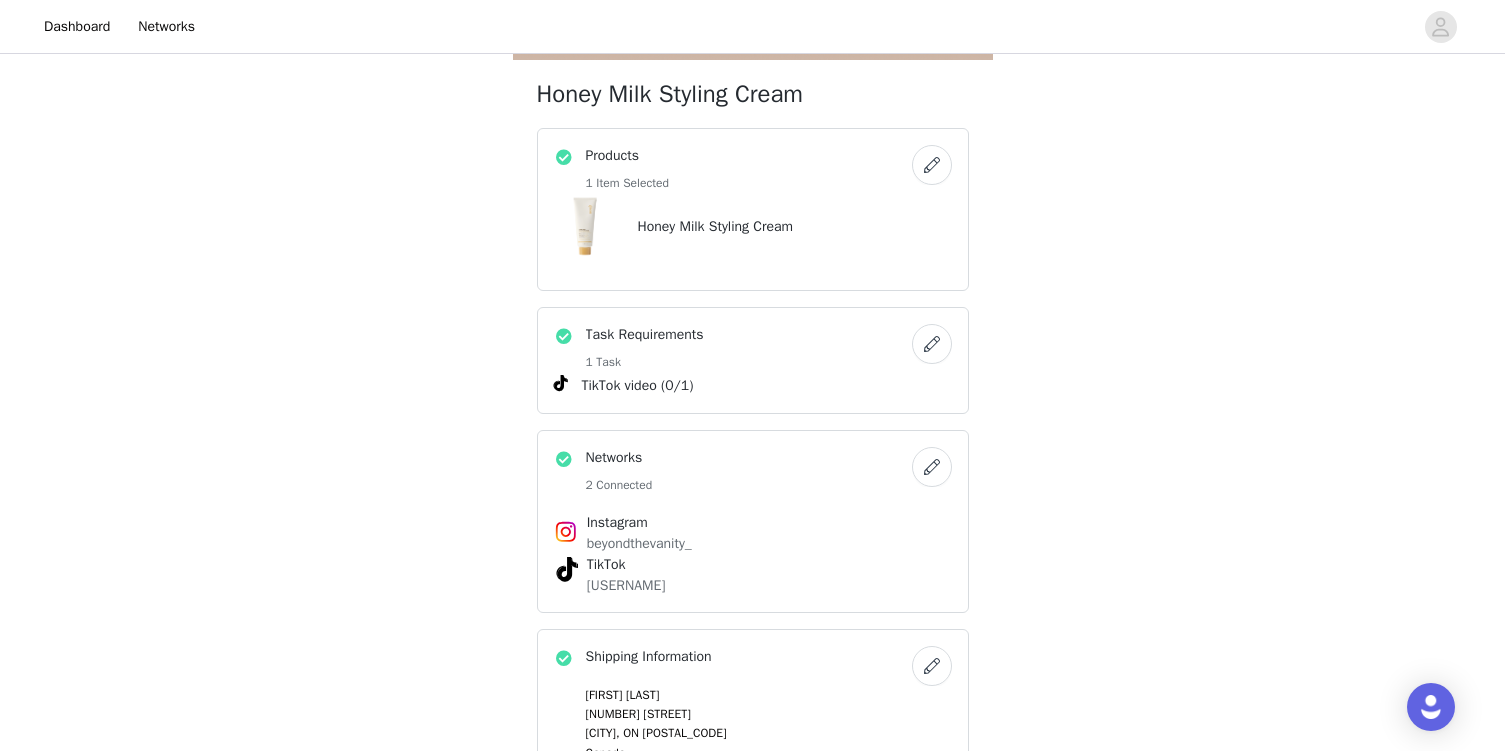 scroll, scrollTop: 418, scrollLeft: 0, axis: vertical 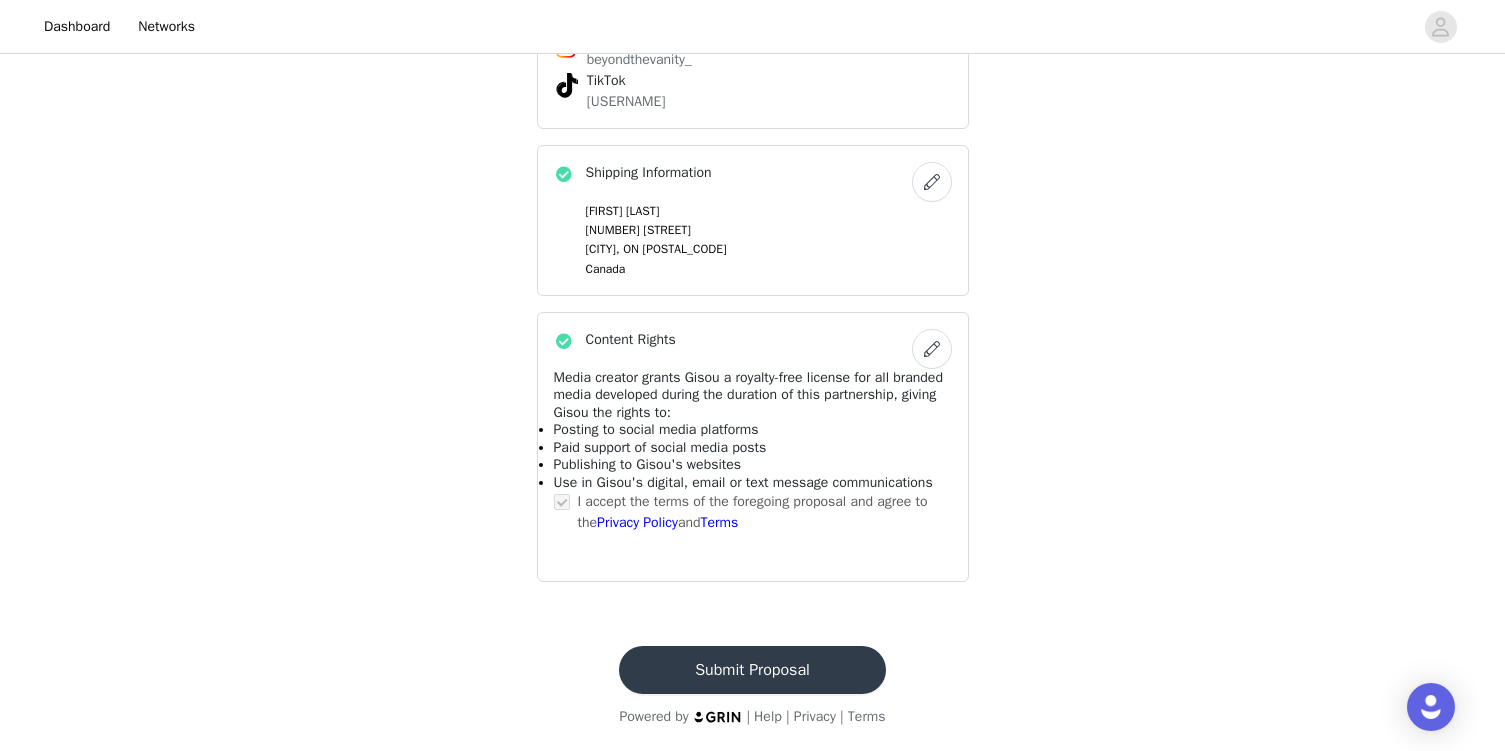 click on "Submit Proposal   Powered by       |    Help    |    Privacy    |    Terms" at bounding box center [752, 686] 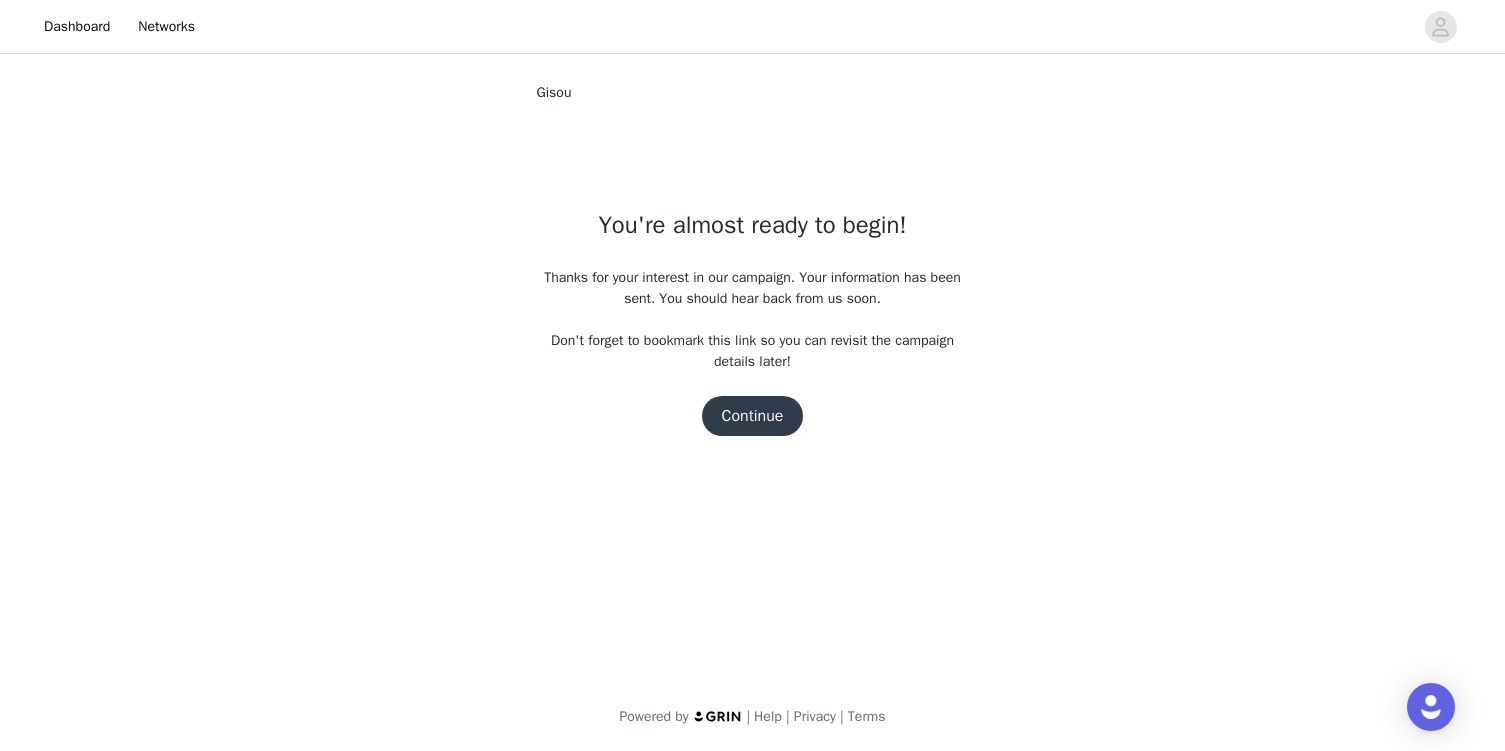 scroll, scrollTop: 0, scrollLeft: 0, axis: both 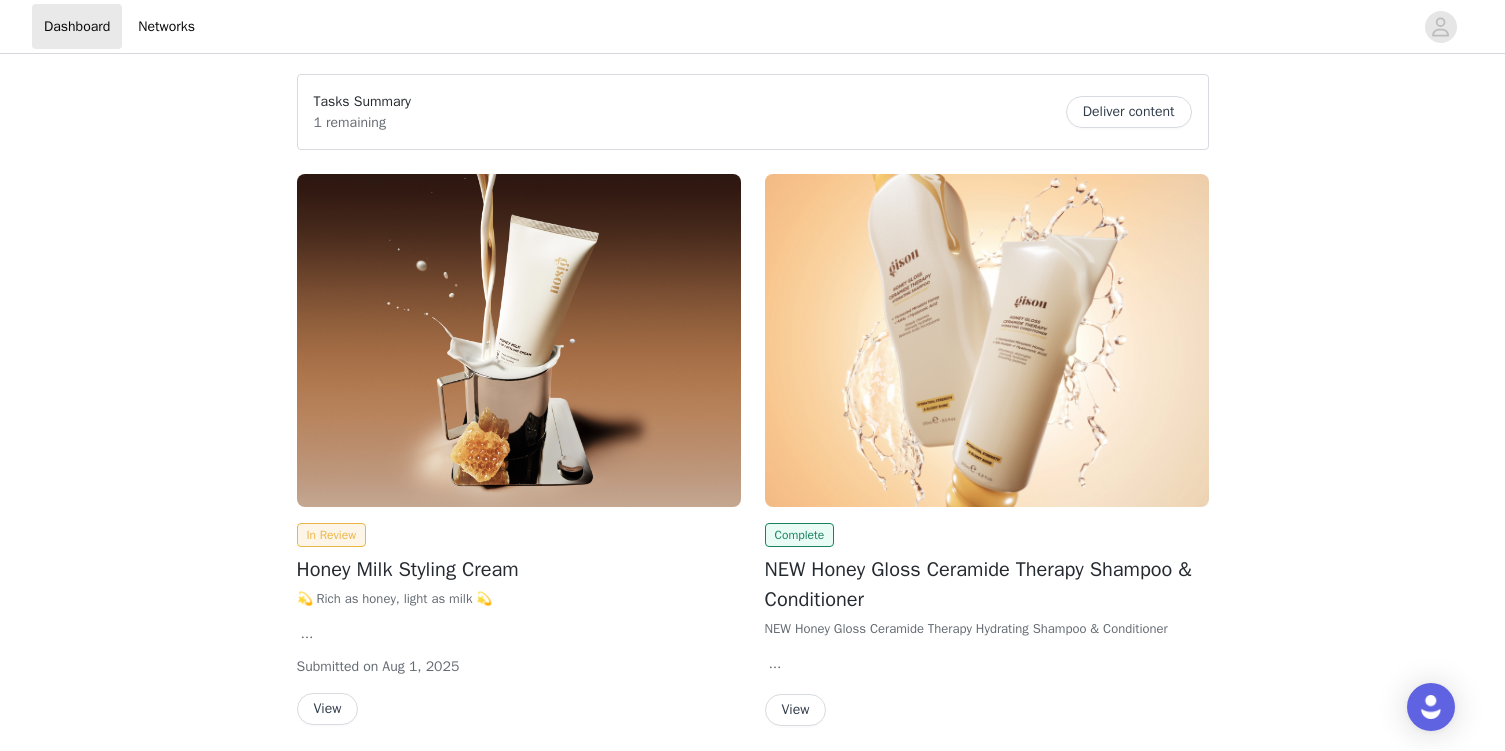 click on "Submitted on   [MONTH] [DAY], [YEAR]       View    Complete    NEW Honey Gloss Ceramide Therapy Shampoo & Conditioner   NEW Honey Gloss Ceramide Therapy Hydrating Shampoo & Conditioner
66% Less Breakage" at bounding box center [752, 1010] 